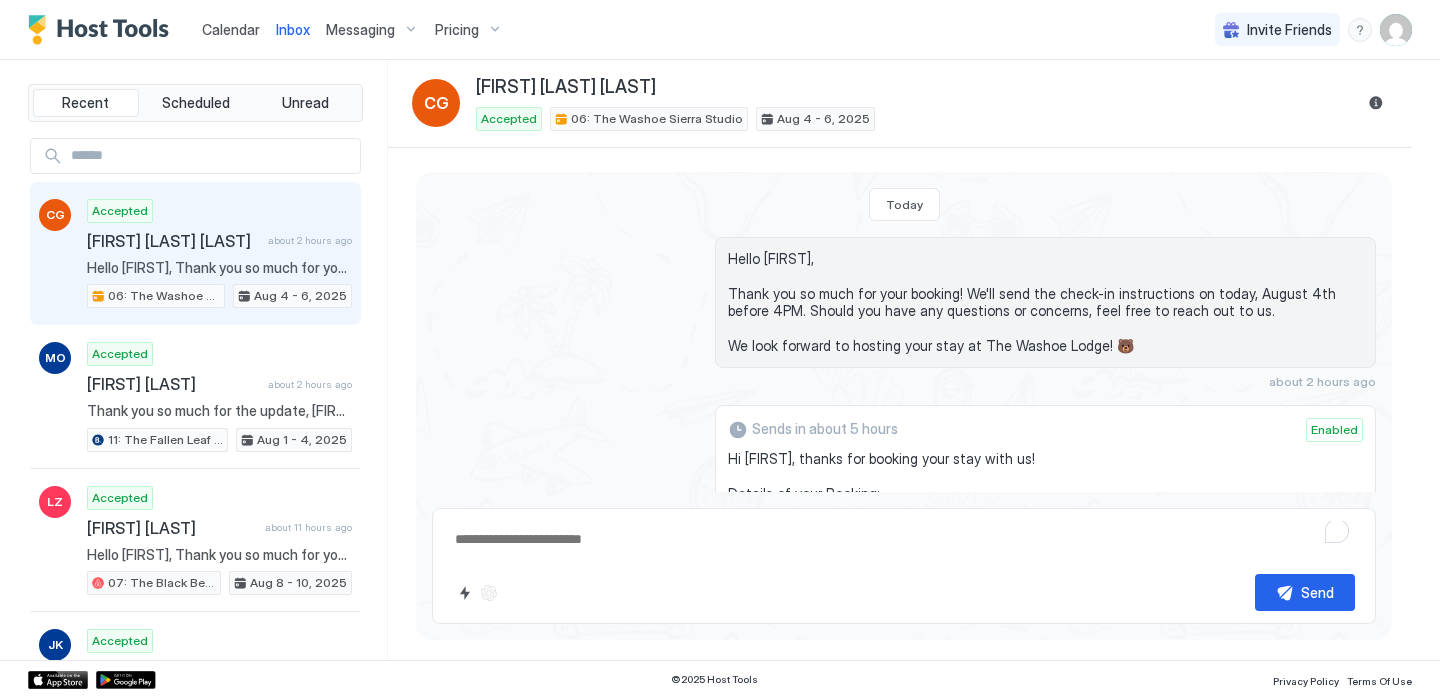 scroll, scrollTop: 0, scrollLeft: 0, axis: both 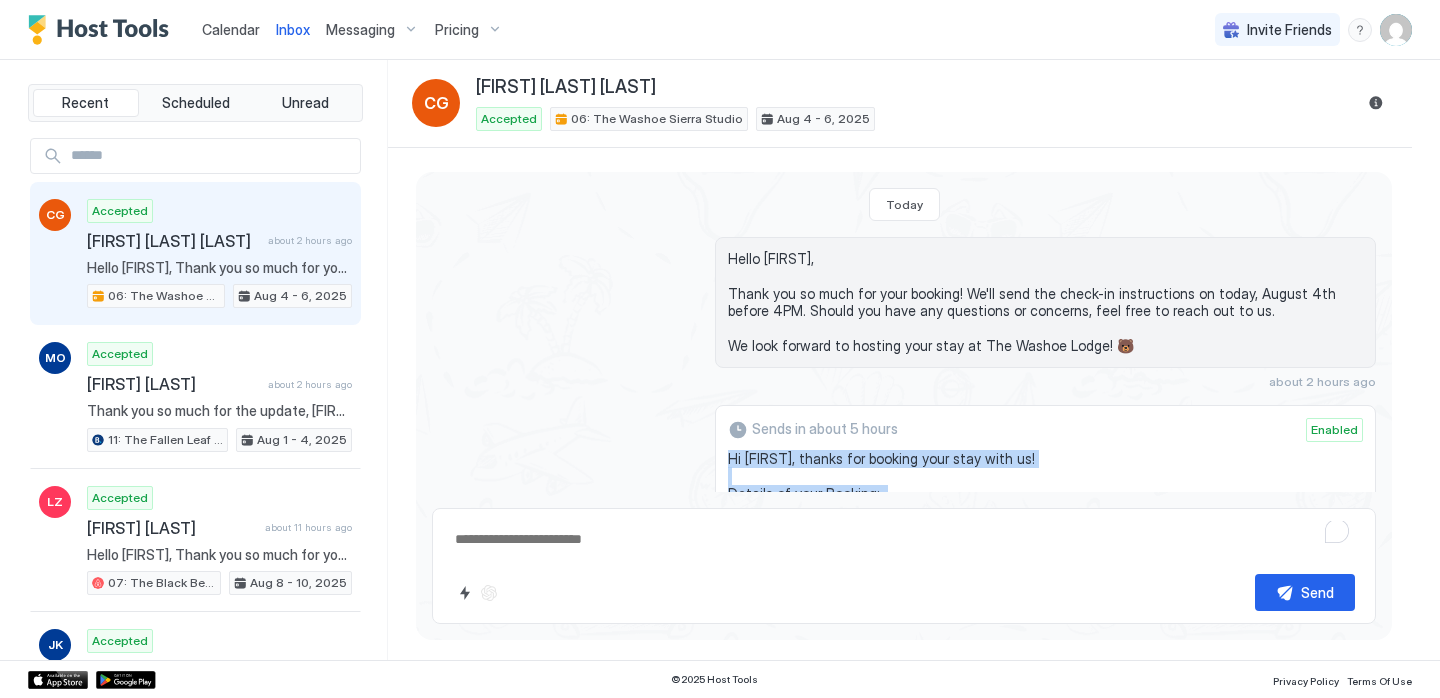 type on "*" 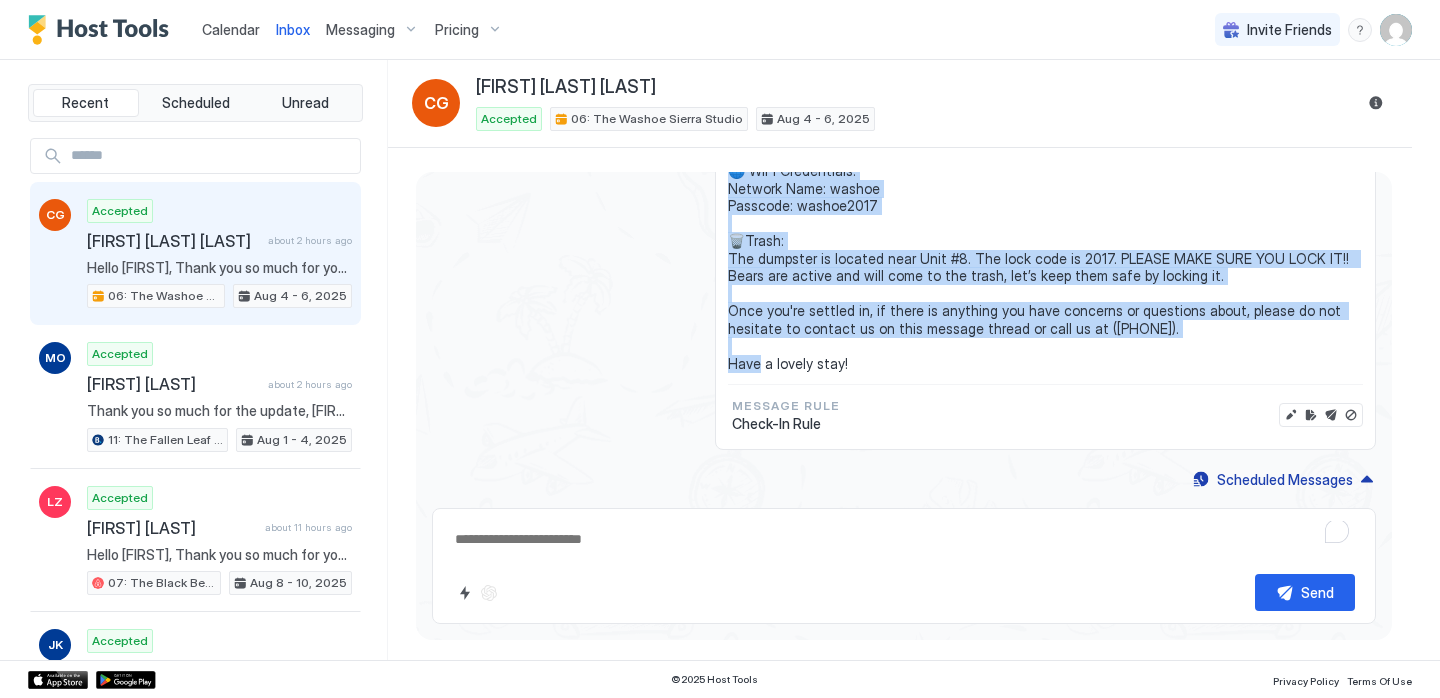 click on "Calendar" at bounding box center (231, 29) 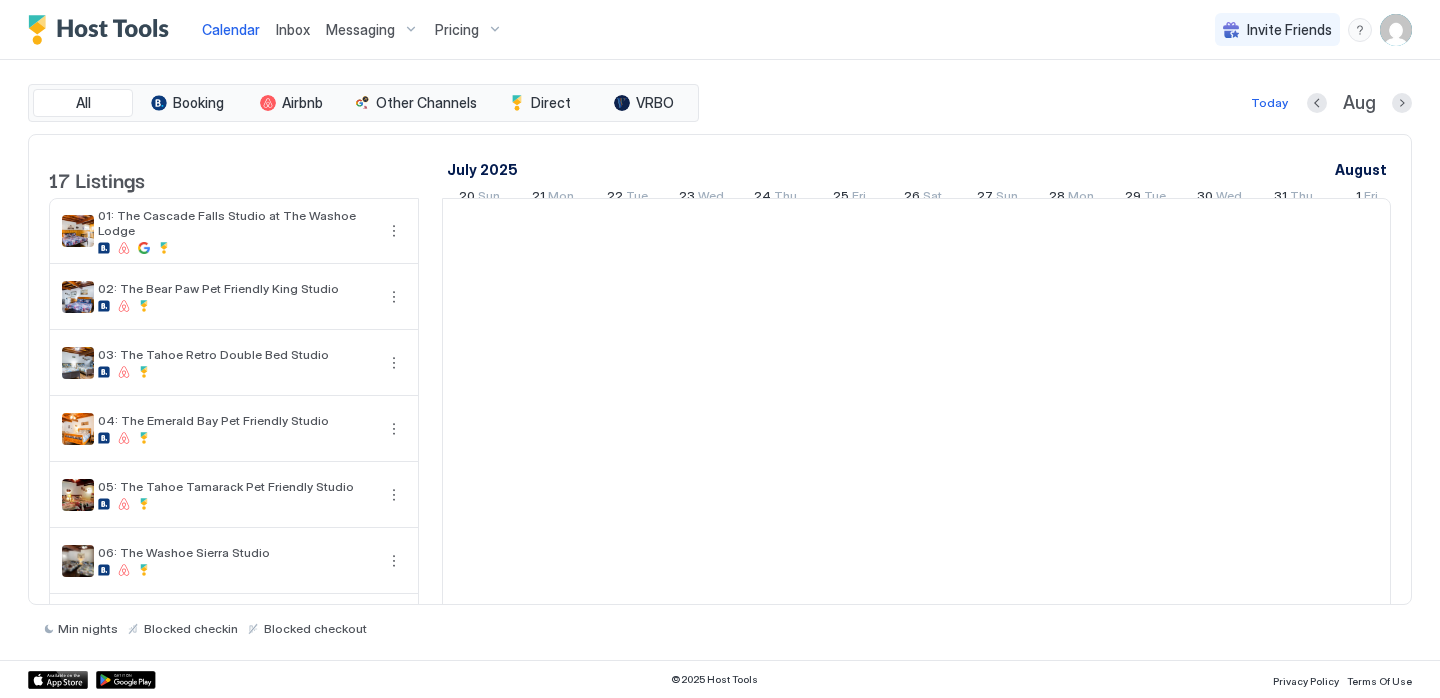 scroll, scrollTop: 0, scrollLeft: 1111, axis: horizontal 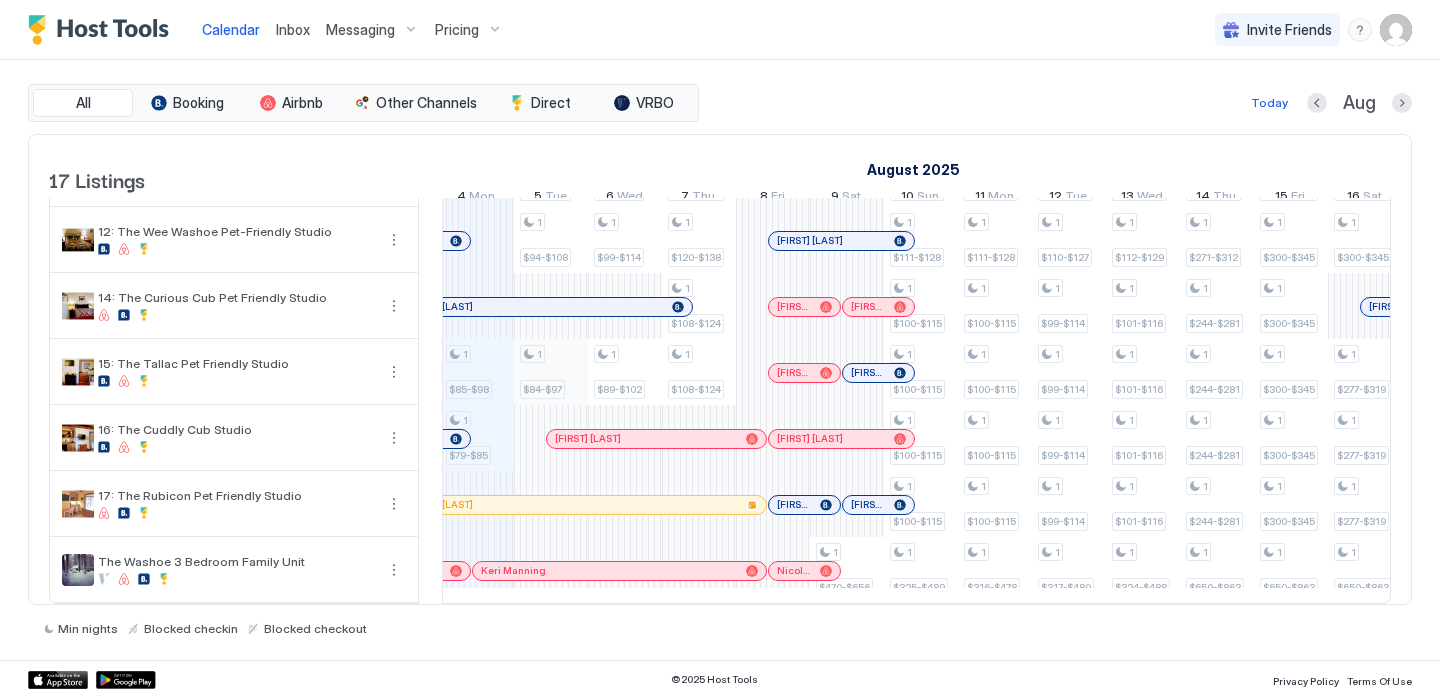 click on "1 $103-$118 1 $103-$118 1 $103-$118 1 $85-$98 1 $79-$85 1 $102-$117 1 $133-$153 1 $102-$117 1 $102-$117 1 $94-$108 1 $94-$108 1 $94-$108 1 $84-$97 1 $108-$124 1 $108-$124 1 $137-$158 1 $109-$125 1 $108-$124 1 $108-$124 1 $99-$114 1 $89-$102 1 $99-$114 1 $99-$114 1 $89-$102 1 $131-$151 1 $131-$151 1 $134-$154 1 $131-$151 1 $159-$183 1 $128-$147 1 $131-$151 1 $131-$151 1 $120-$138 1 $108-$124 1 $120-$138 1 $120-$138 1 $108-$124 1 $108-$124 1 $170-$196 1 $170-$196 1 $470-$656 1 $121-$139 1 $121-$139 1 $121-$139 1 $108-$124 1 $121-$139 1 $121-$139 1 $111-$128 1 $94-$108 1 $111-$128 1 $111-$128 1 $100-$115 1 $100-$115 1 $100-$115 1 $100-$115 1 $325-$489 1 $121-$139 1 $121-$139 1 $121-$139 1 $133-$153 1 $121-$139 1 $121-$139 1 $111-$128 1 $111-$128 1 $111-$128 1 $100-$115 1 $100-$115 1 $100-$115 1 $100-$115 1 $316-$478 1 $120-$138 1 $120-$138 1 $120-$138 1 $136-$156 1 $119-$137 1 $120-$138 1 $110-$127 1 $110-$127 1 $110-$127 1 $99-$114 1 $99-$114 1 $99-$114 1 $99-$114 1 $317-$480 1 $122-$140 1 $122-$140 1 $124-$143" at bounding box center (1291, 42) 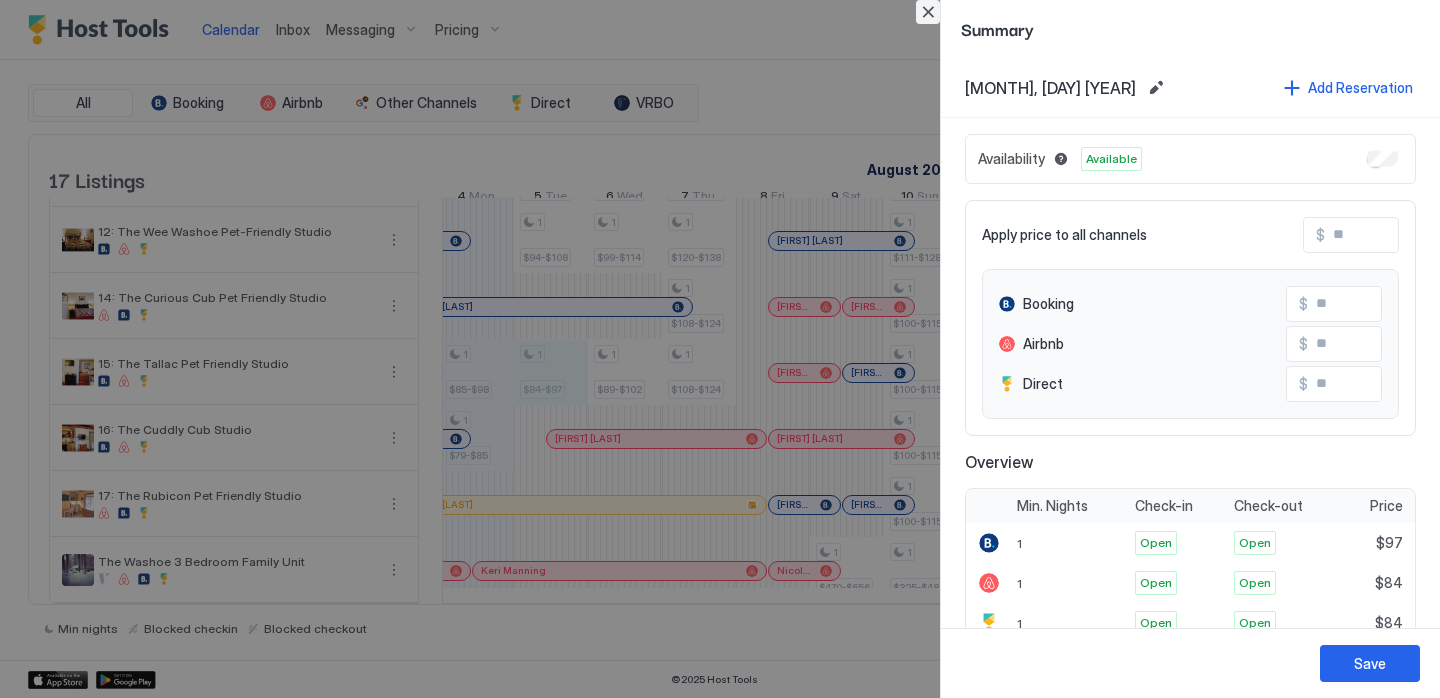 click at bounding box center [928, 12] 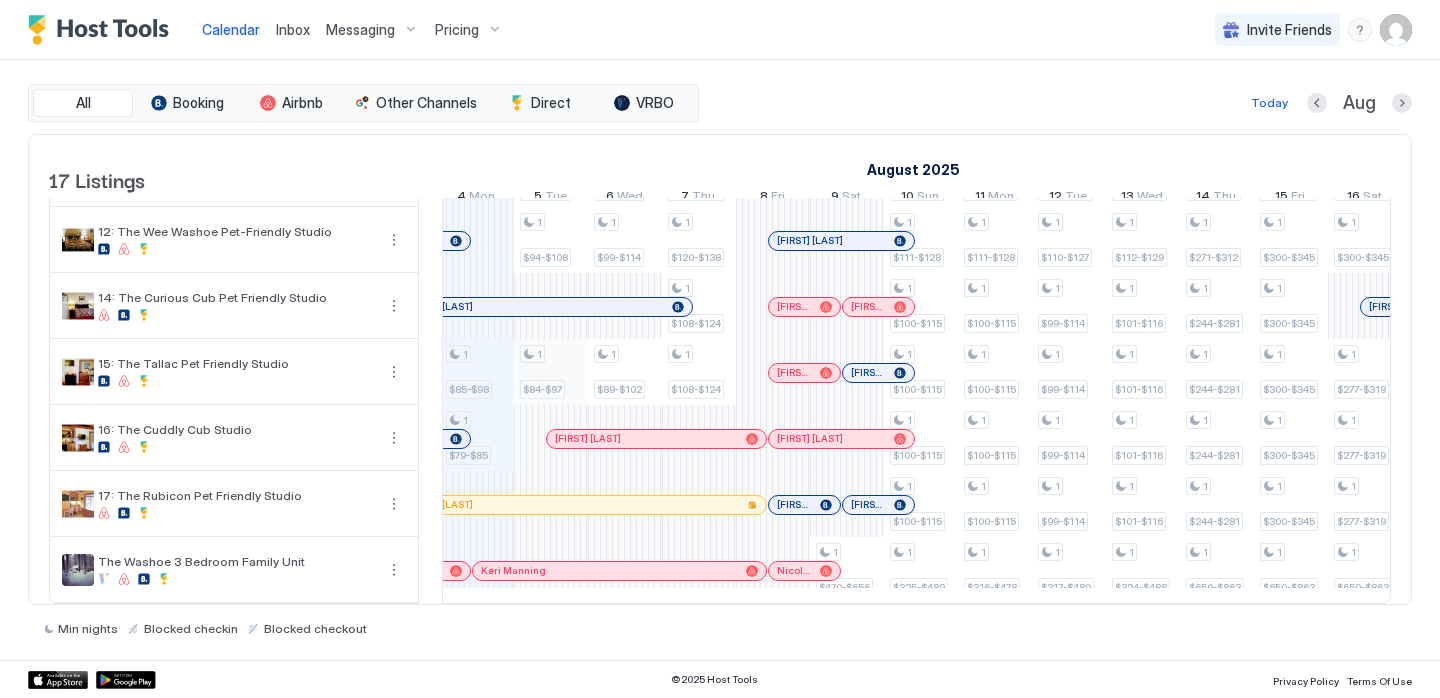 click on "1 $103-$118 1 $103-$118 1 $103-$118 1 $85-$98 1 $79-$85 1 $102-$117 1 $133-$153 1 $102-$117 1 $102-$117 1 $94-$108 1 $94-$108 1 $94-$108 1 $84-$97 1 $108-$124 1 $108-$124 1 $137-$158 1 $109-$125 1 $108-$124 1 $108-$124 1 $99-$114 1 $89-$102 1 $99-$114 1 $99-$114 1 $89-$102 1 $131-$151 1 $131-$151 1 $134-$154 1 $131-$151 1 $159-$183 1 $128-$147 1 $131-$151 1 $131-$151 1 $120-$138 1 $108-$124 1 $120-$138 1 $120-$138 1 $108-$124 1 $108-$124 1 $170-$196 1 $170-$196 1 $470-$656 1 $121-$139 1 $121-$139 1 $121-$139 1 $108-$124 1 $121-$139 1 $121-$139 1 $111-$128 1 $94-$108 1 $111-$128 1 $111-$128 1 $100-$115 1 $100-$115 1 $100-$115 1 $100-$115 1 $325-$489 1 $121-$139 1 $121-$139 1 $121-$139 1 $133-$153 1 $121-$139 1 $121-$139 1 $111-$128 1 $111-$128 1 $111-$128 1 $100-$115 1 $100-$115 1 $100-$115 1 $100-$115 1 $316-$478 1 $120-$138 1 $120-$138 1 $120-$138 1 $136-$156 1 $119-$137 1 $120-$138 1 $110-$127 1 $110-$127 1 $110-$127 1 $99-$114 1 $99-$114 1 $99-$114 1 $99-$114 1 $317-$480 1 $122-$140 1 $122-$140 1 $124-$143" at bounding box center (1291, 42) 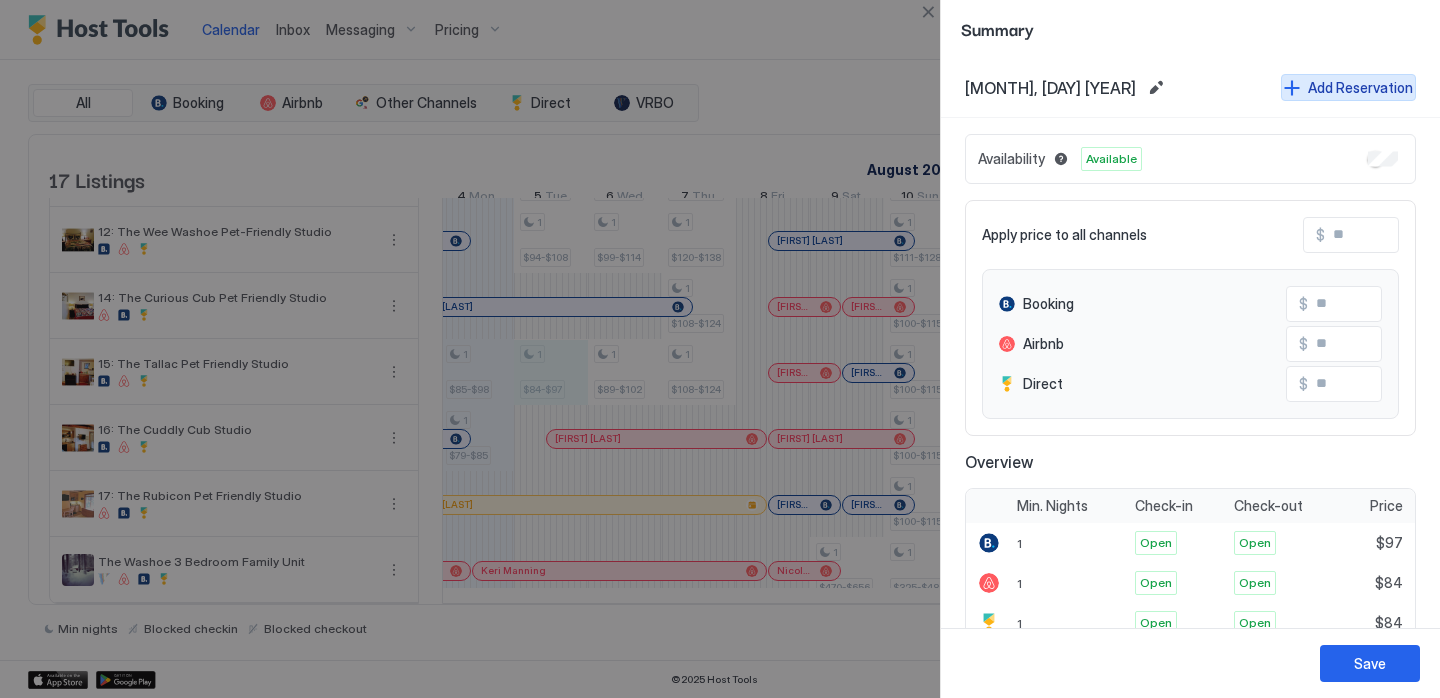 click on "Add Reservation" at bounding box center (1360, 87) 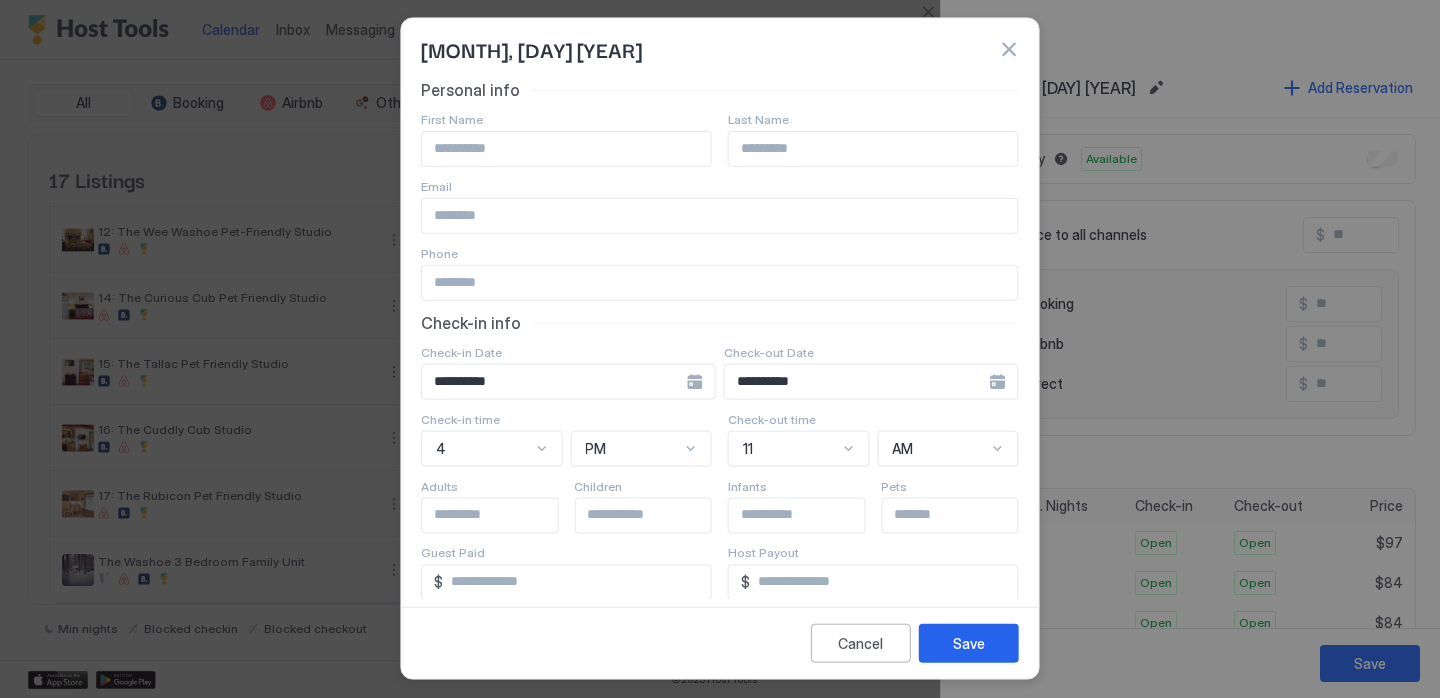 click at bounding box center (566, 150) 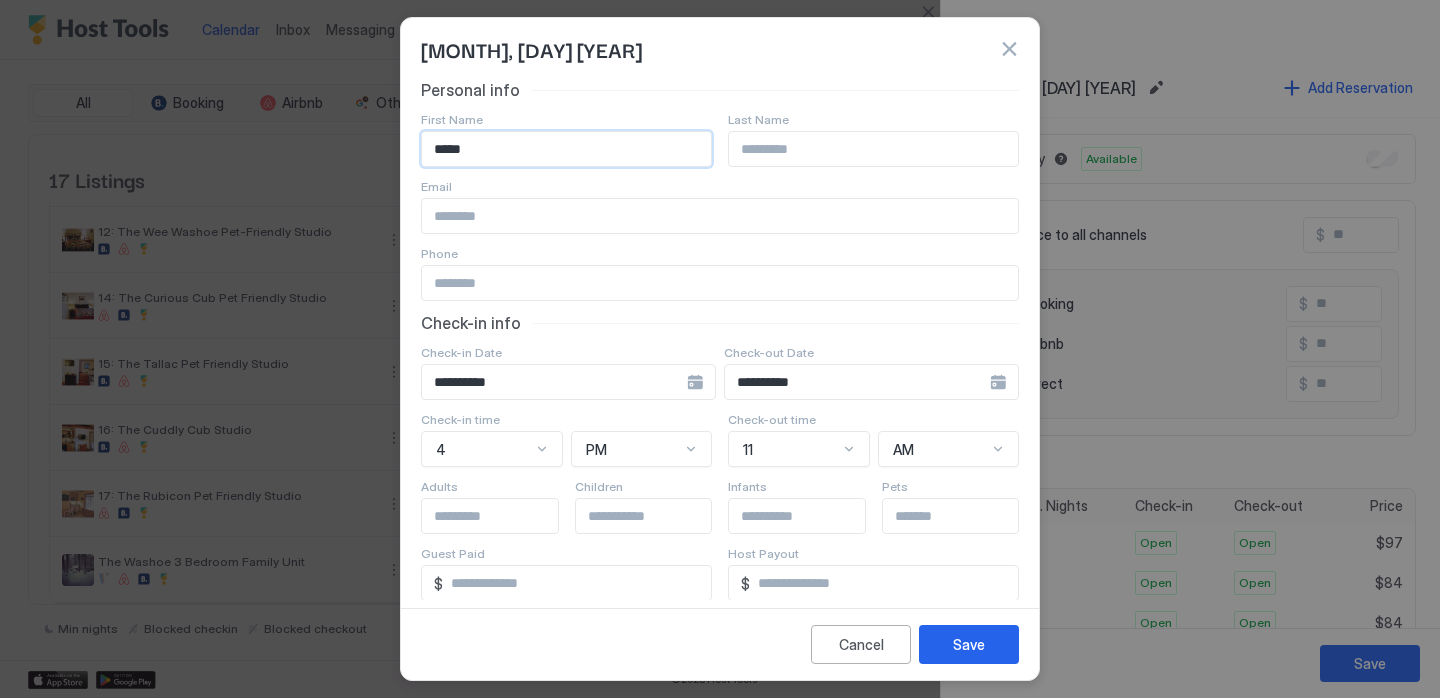 type on "*****" 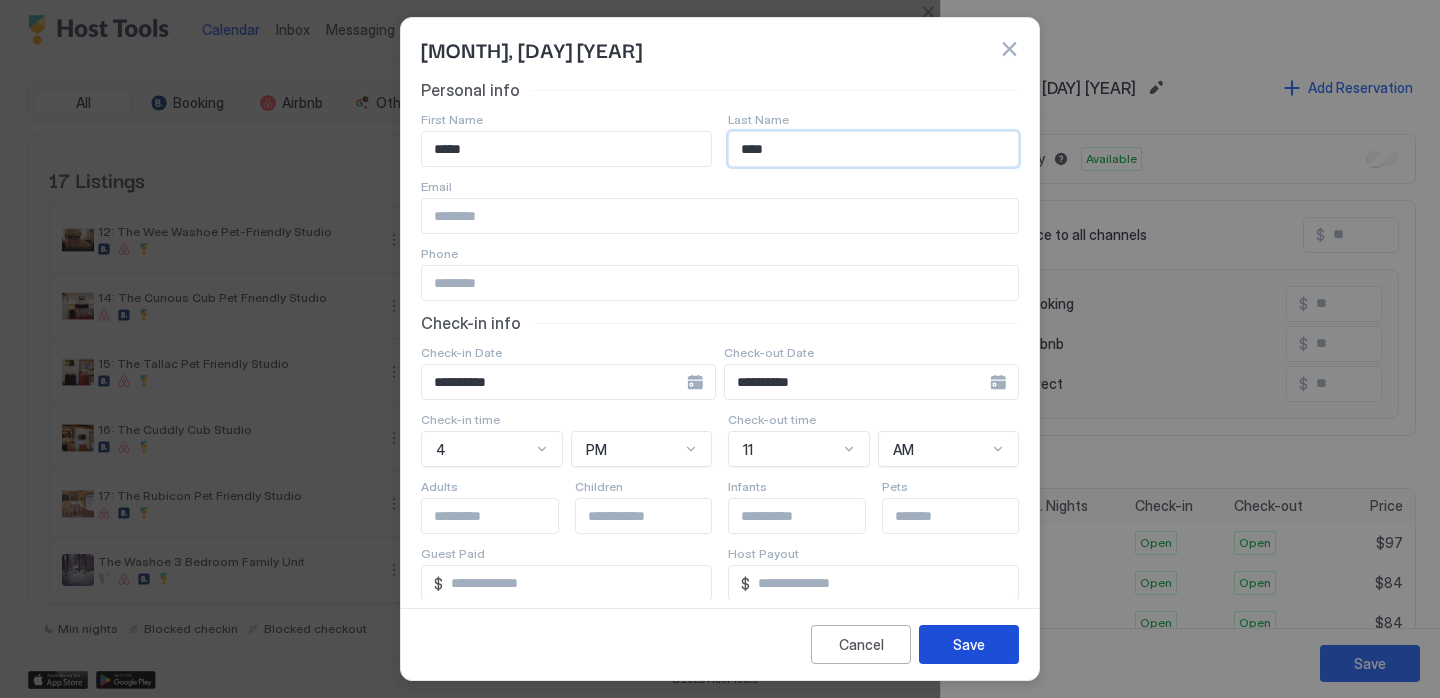 type on "****" 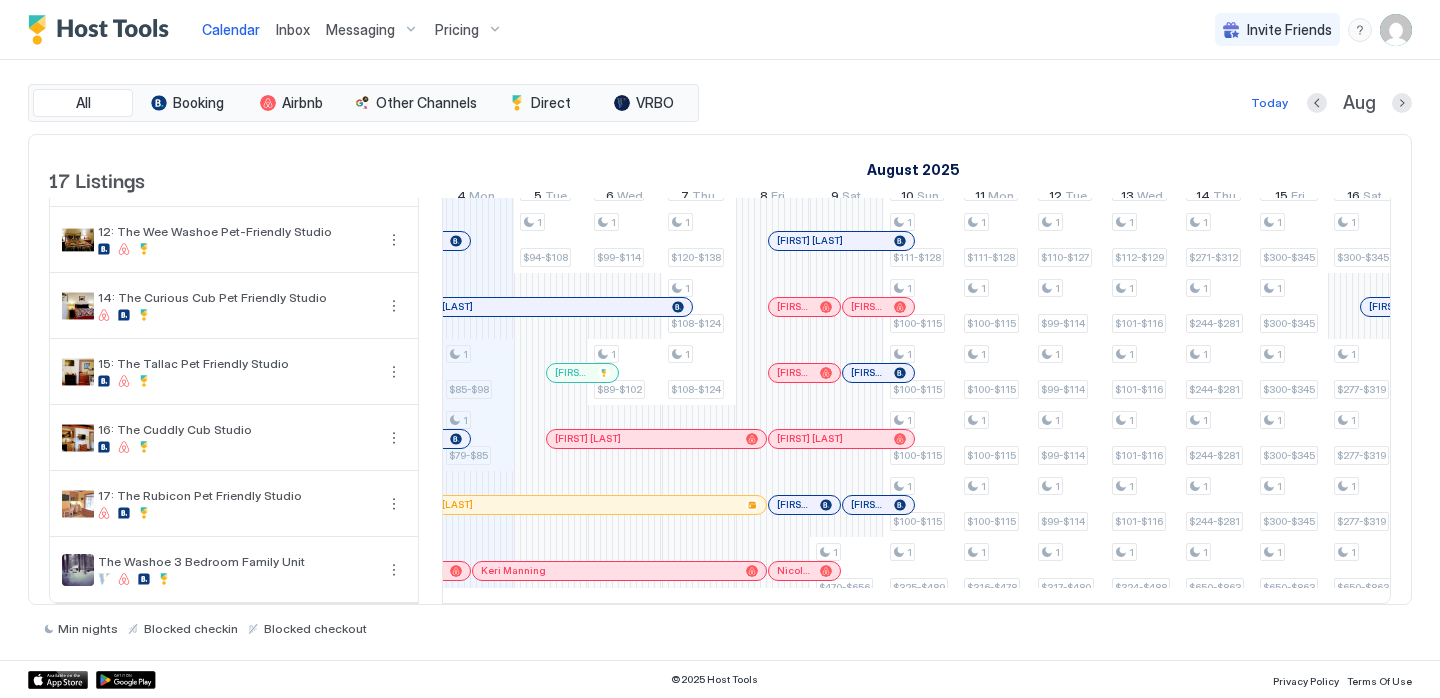 drag, startPoint x: 559, startPoint y: 355, endPoint x: 826, endPoint y: 238, distance: 291.50986 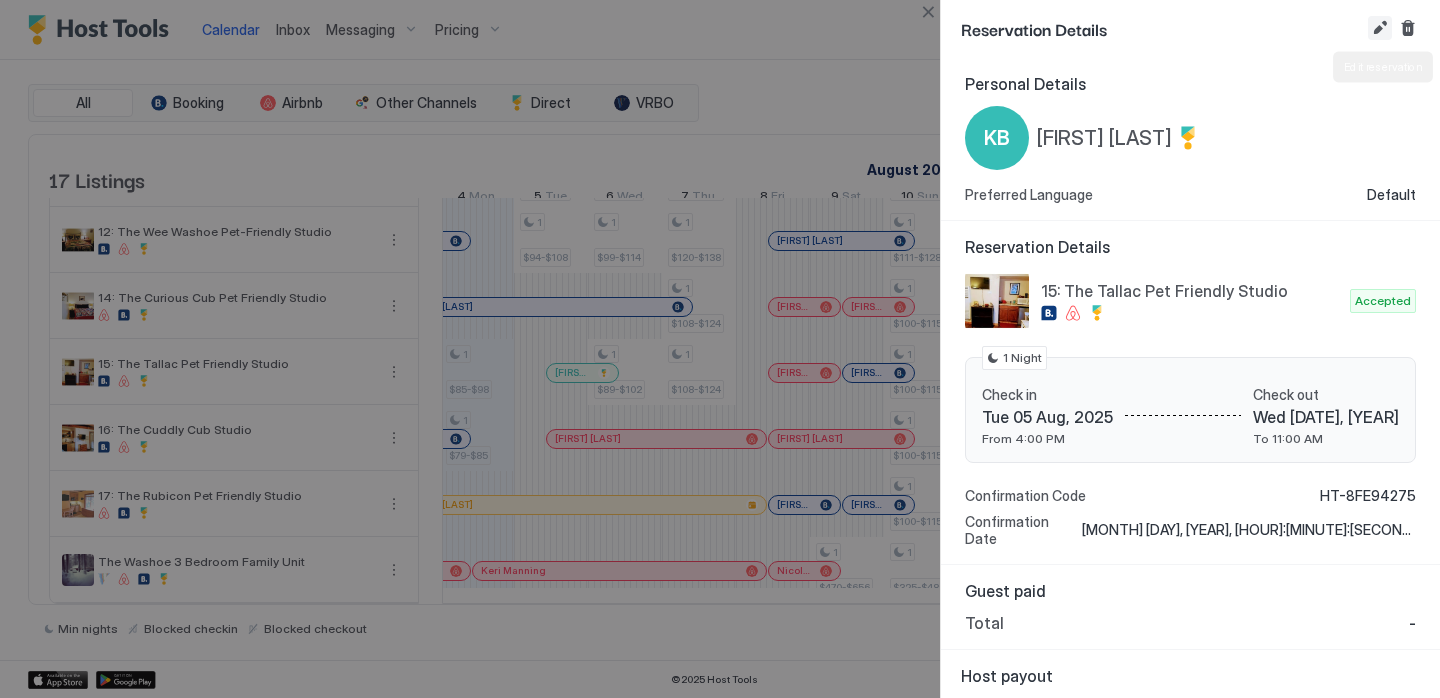 click at bounding box center [1380, 28] 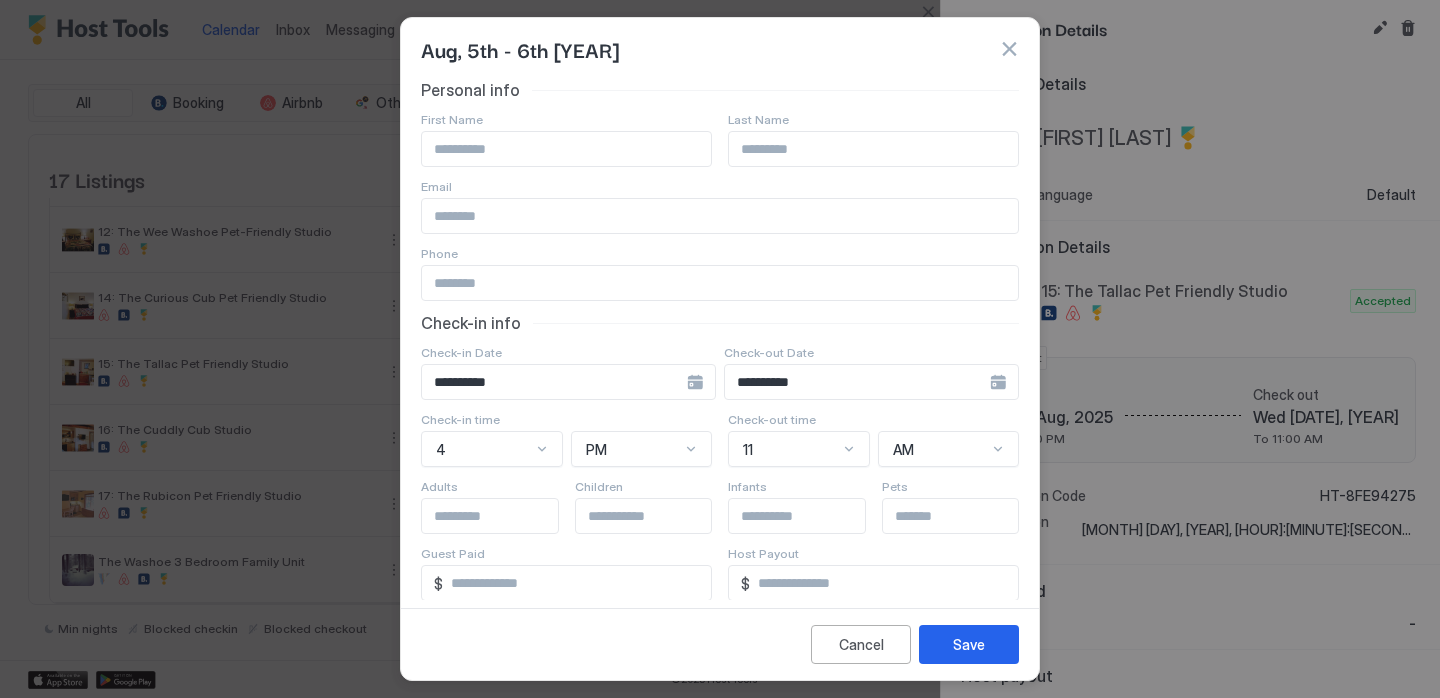 click at bounding box center (720, 216) 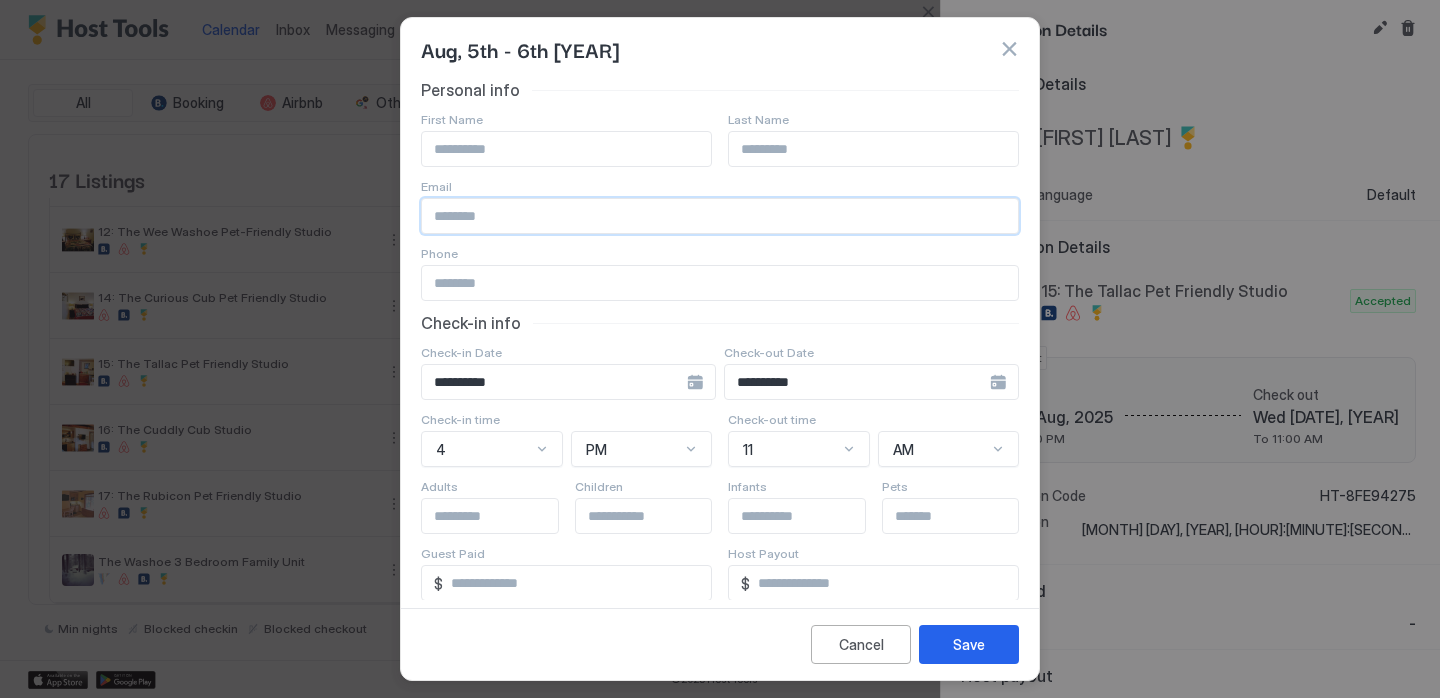 click at bounding box center (1009, 49) 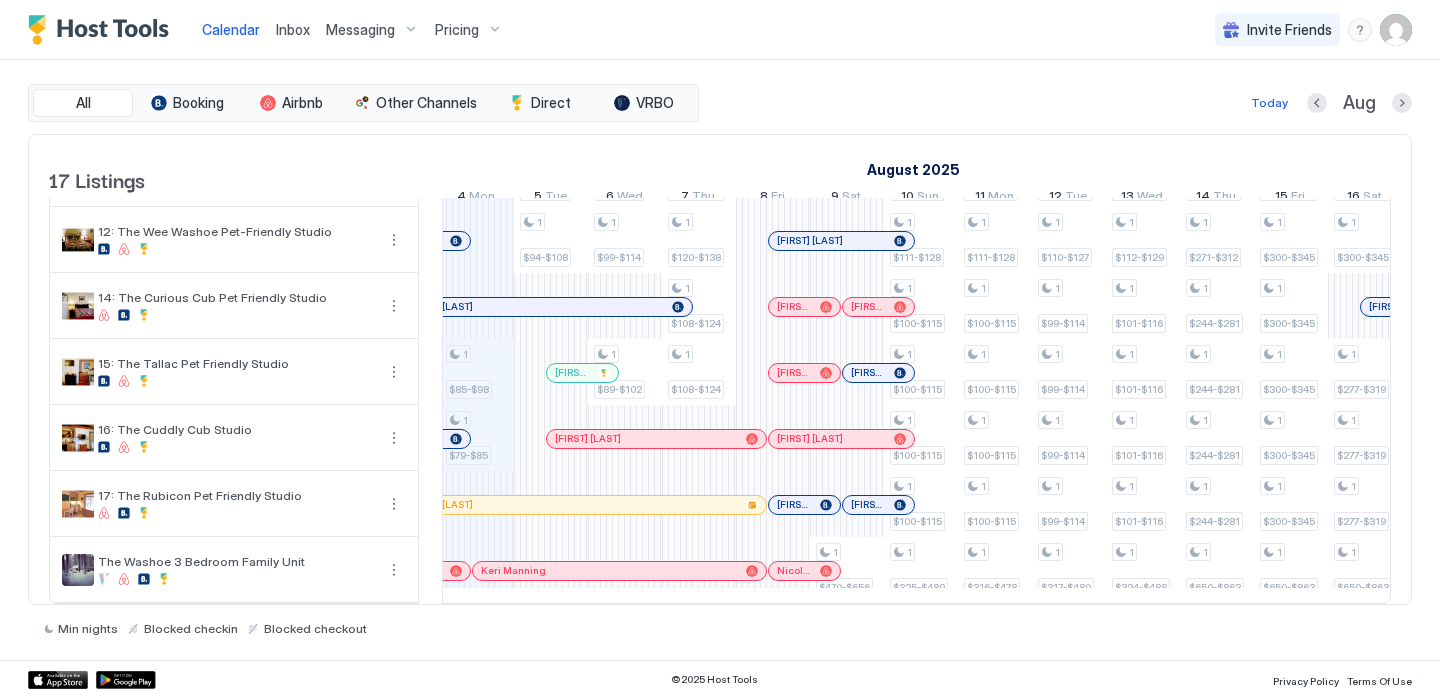 click at bounding box center [558, 373] 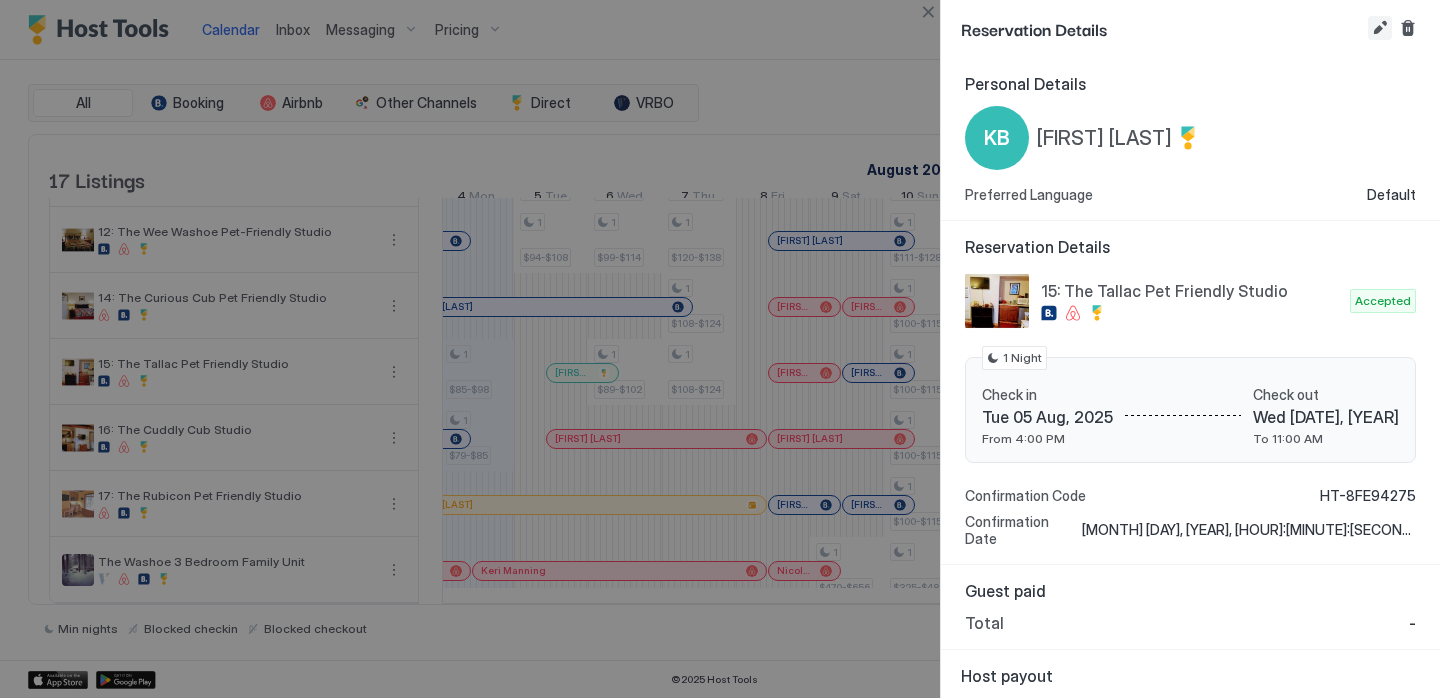 click at bounding box center [1380, 28] 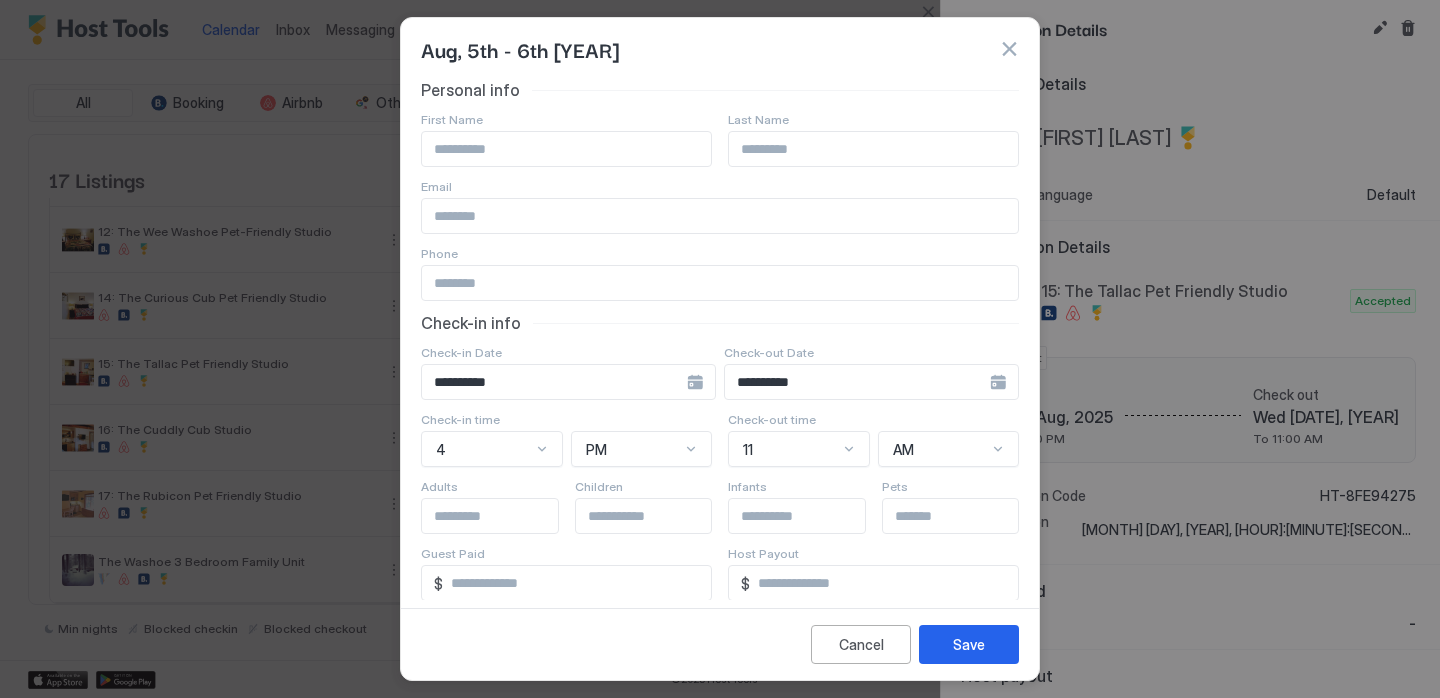 click at bounding box center [720, 216] 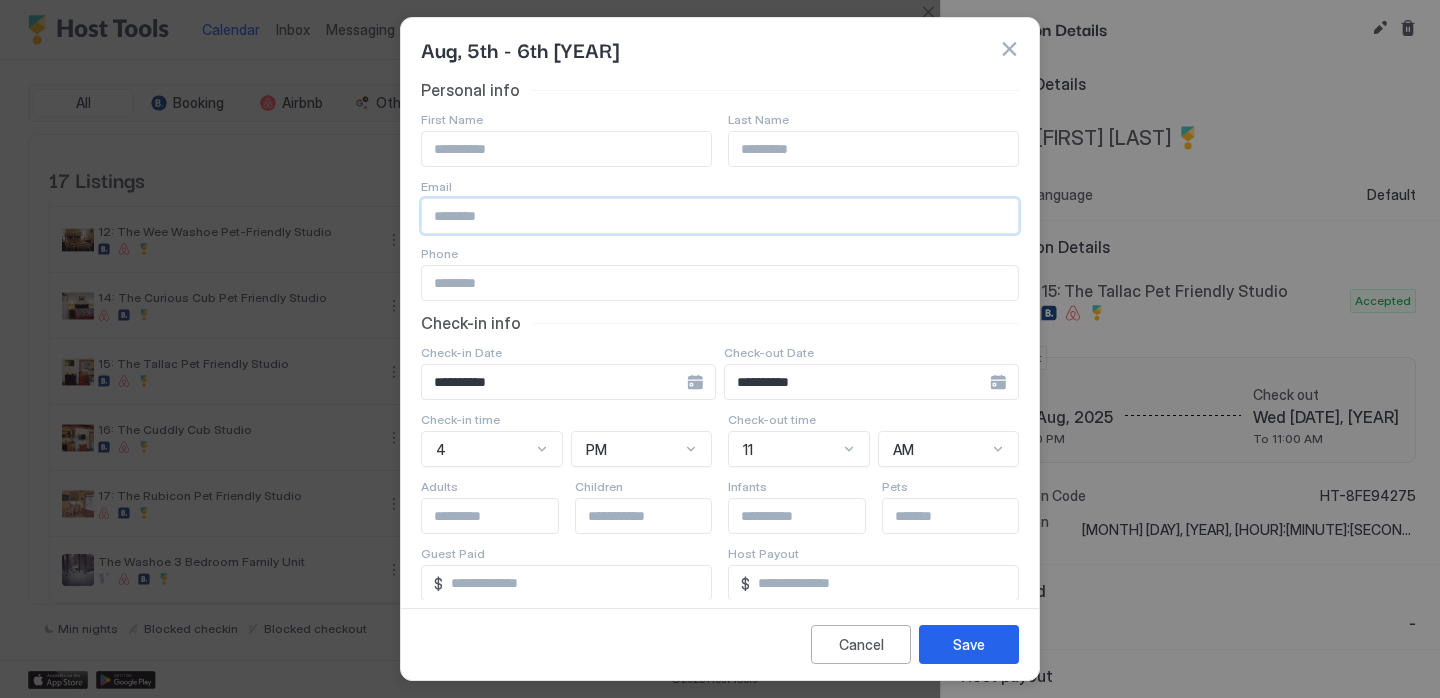 paste on "**********" 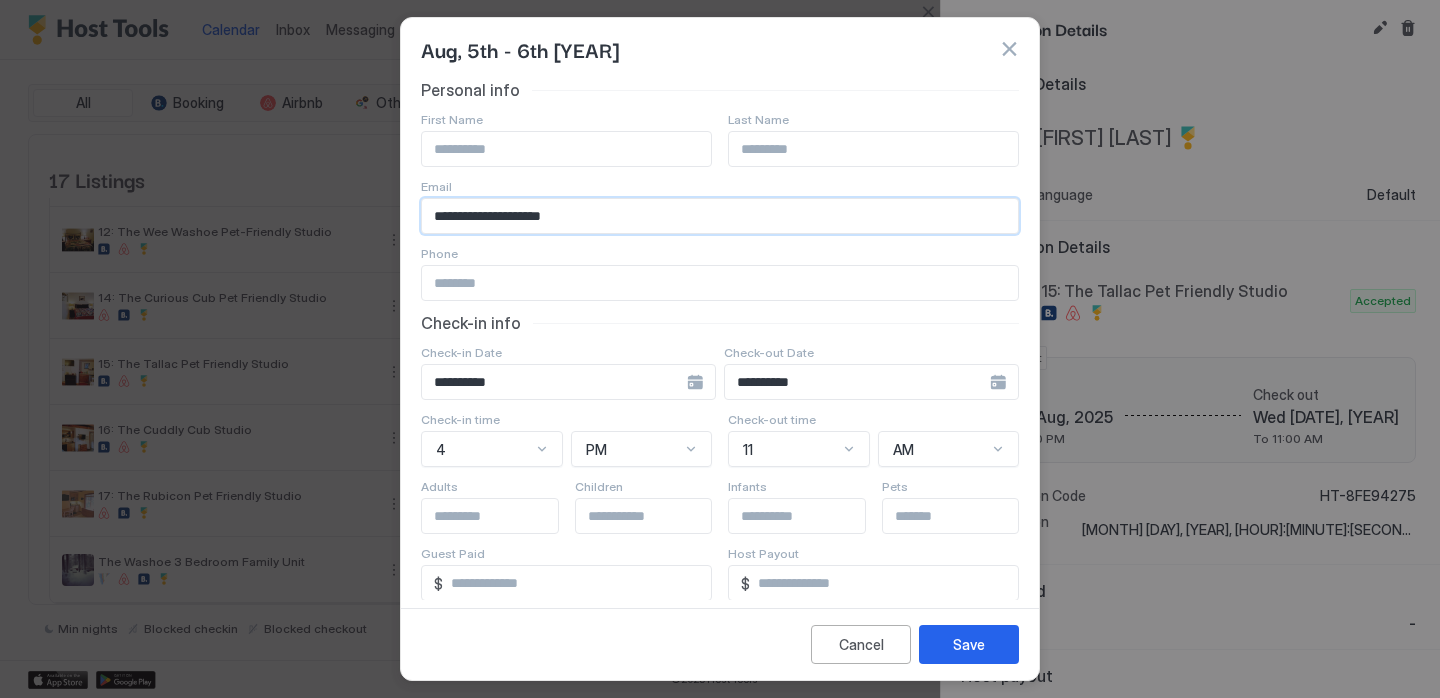 type on "**********" 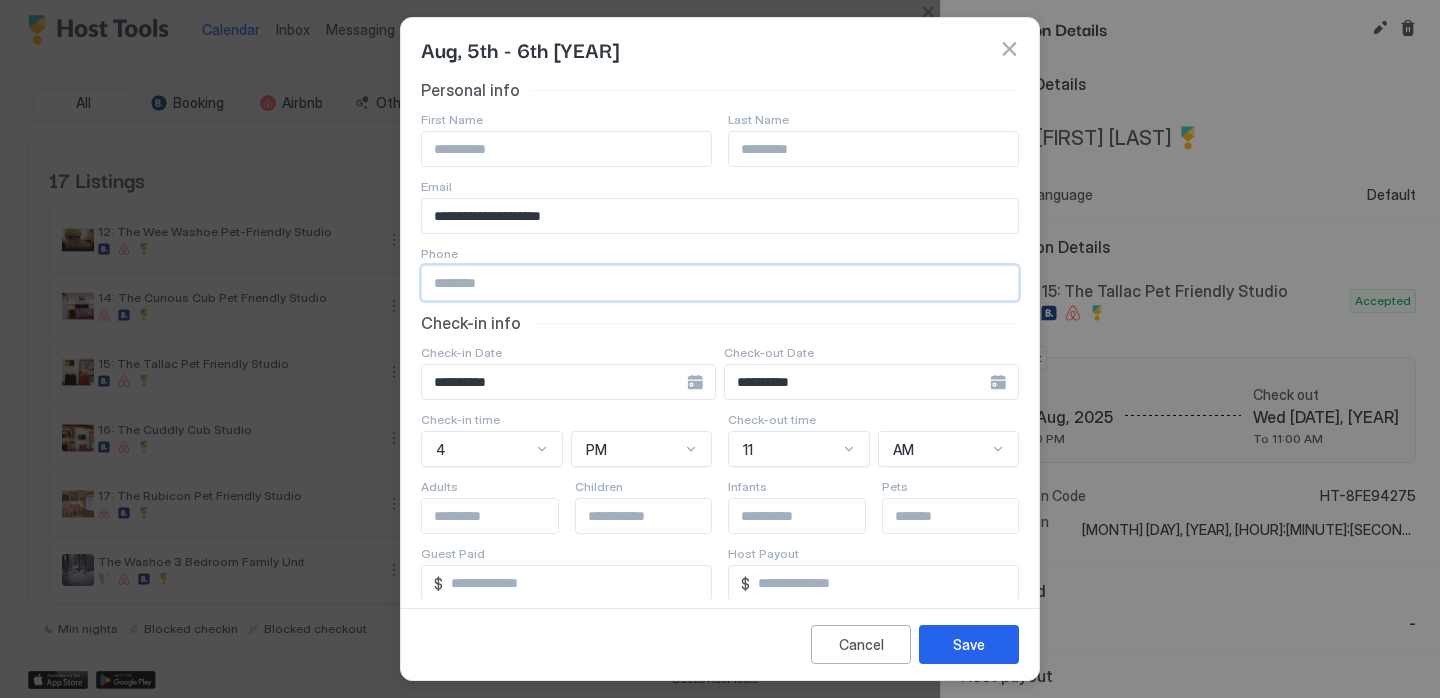 paste on "**********" 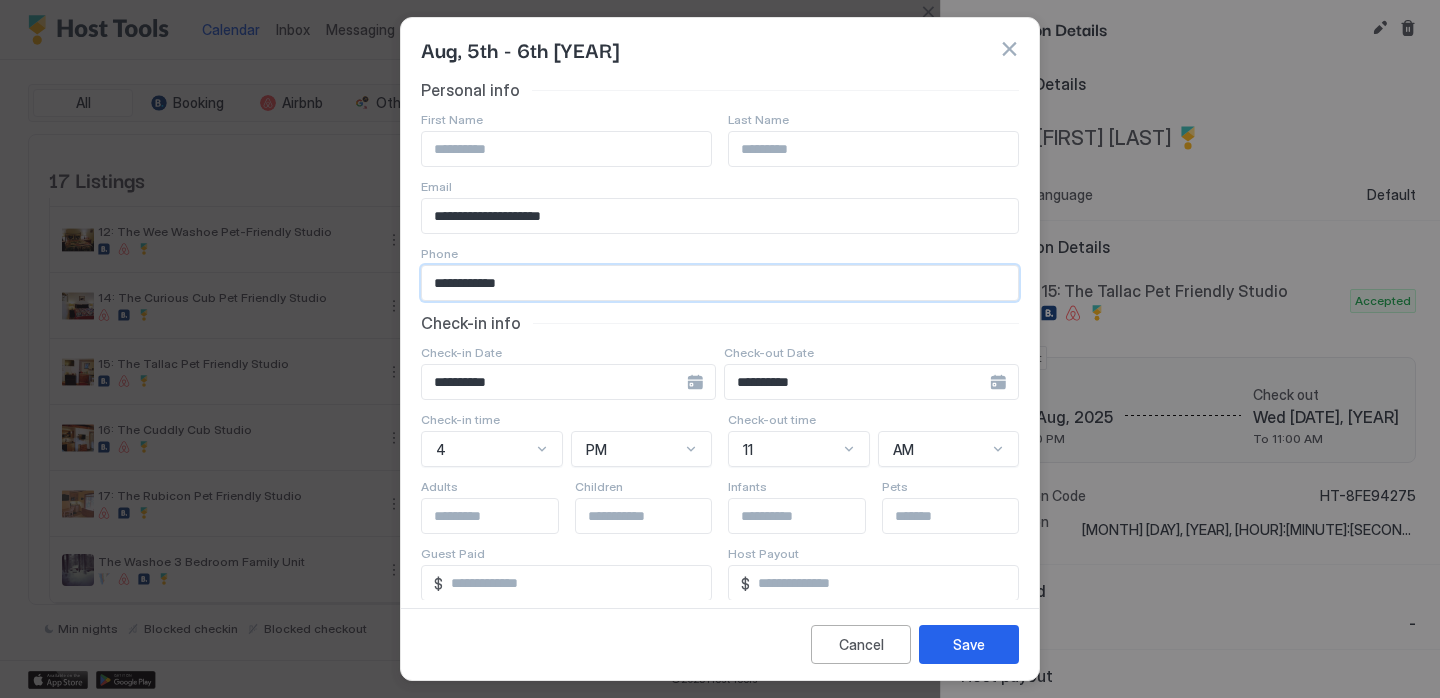 type on "**********" 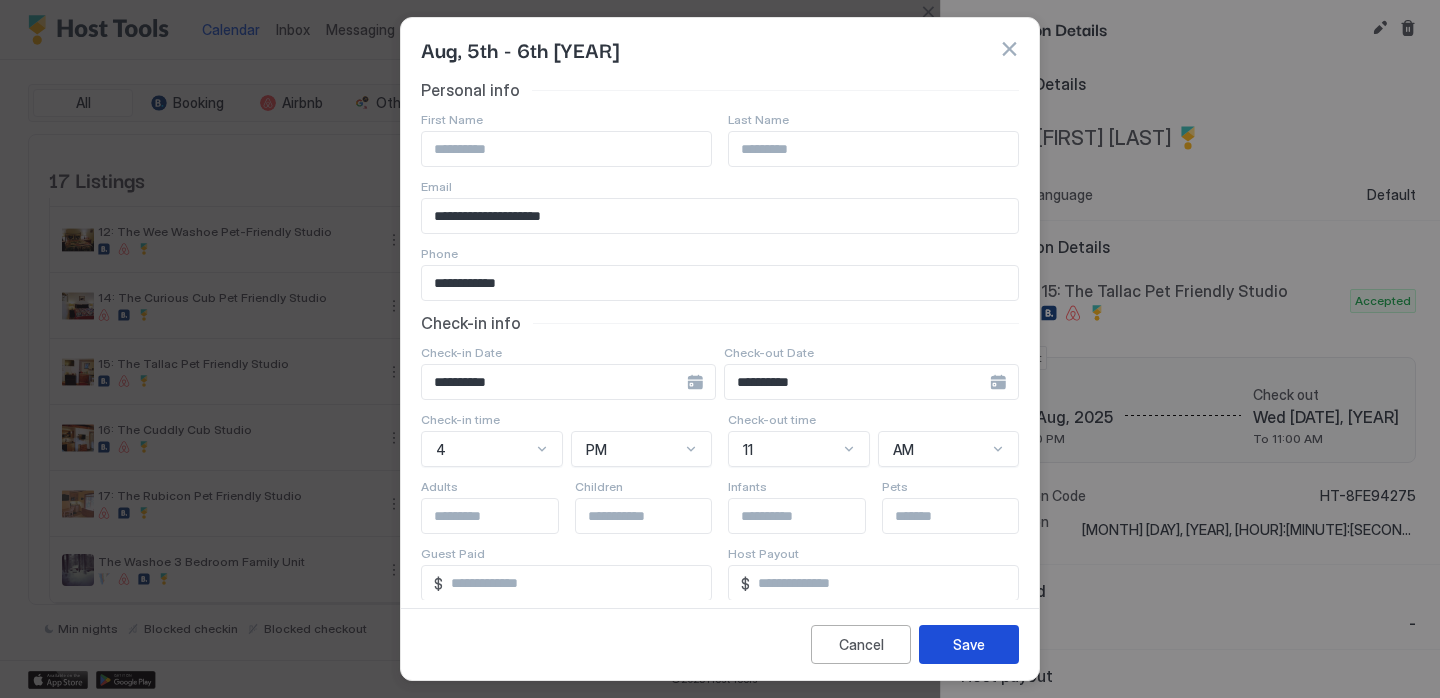 click on "Save" at bounding box center (969, 644) 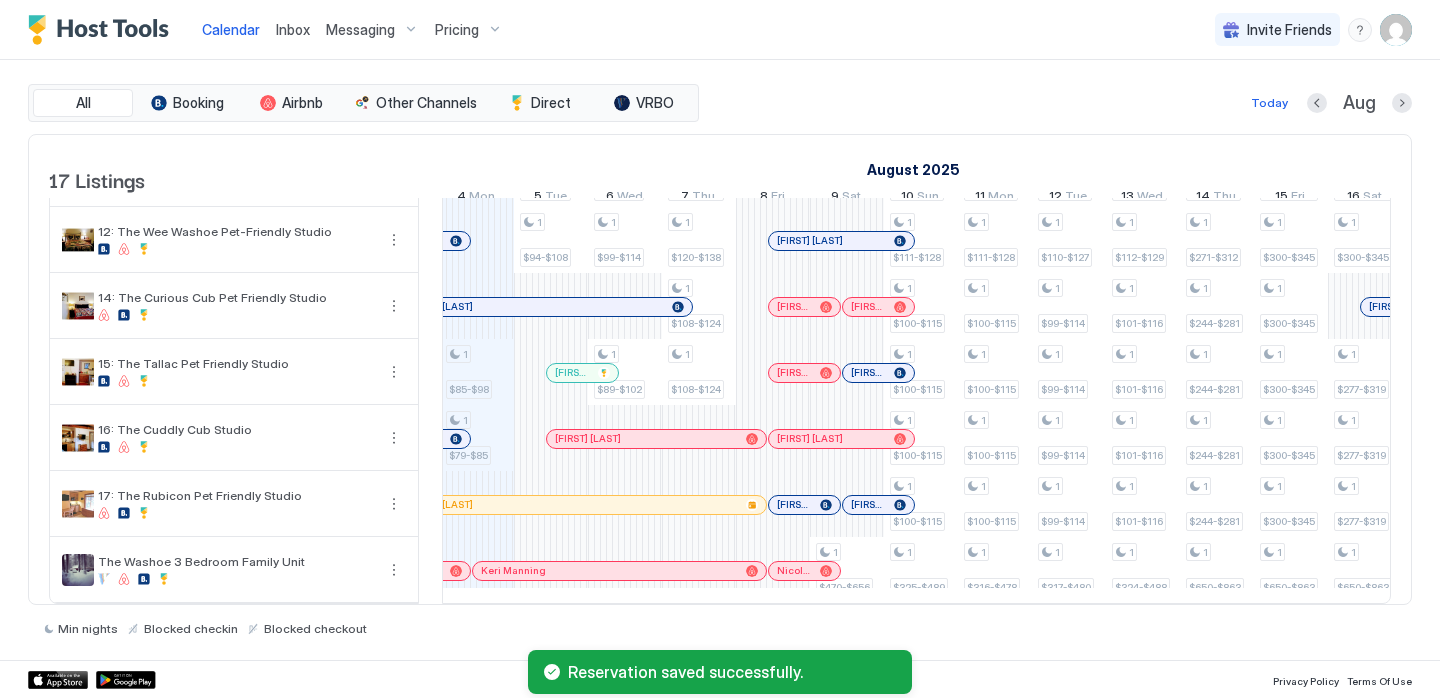 click at bounding box center (567, 373) 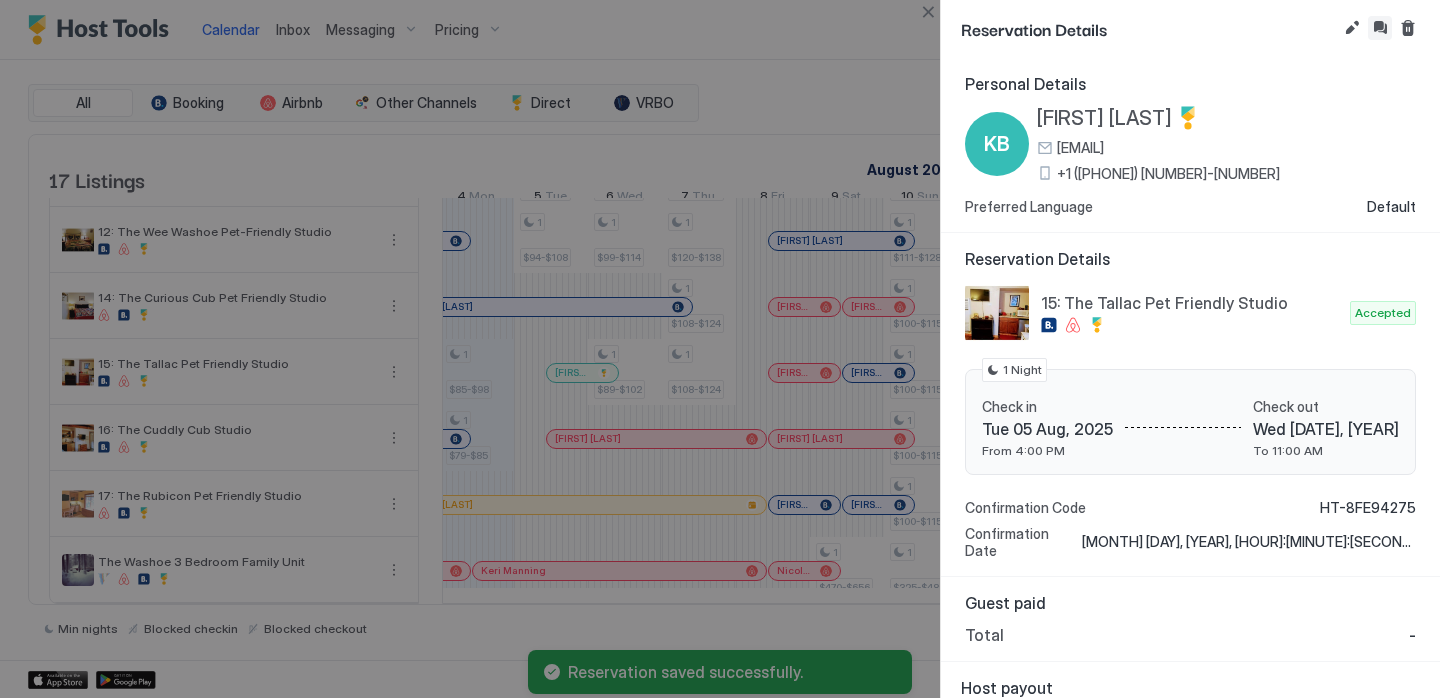drag, startPoint x: 1384, startPoint y: 28, endPoint x: 1361, endPoint y: 43, distance: 27.45906 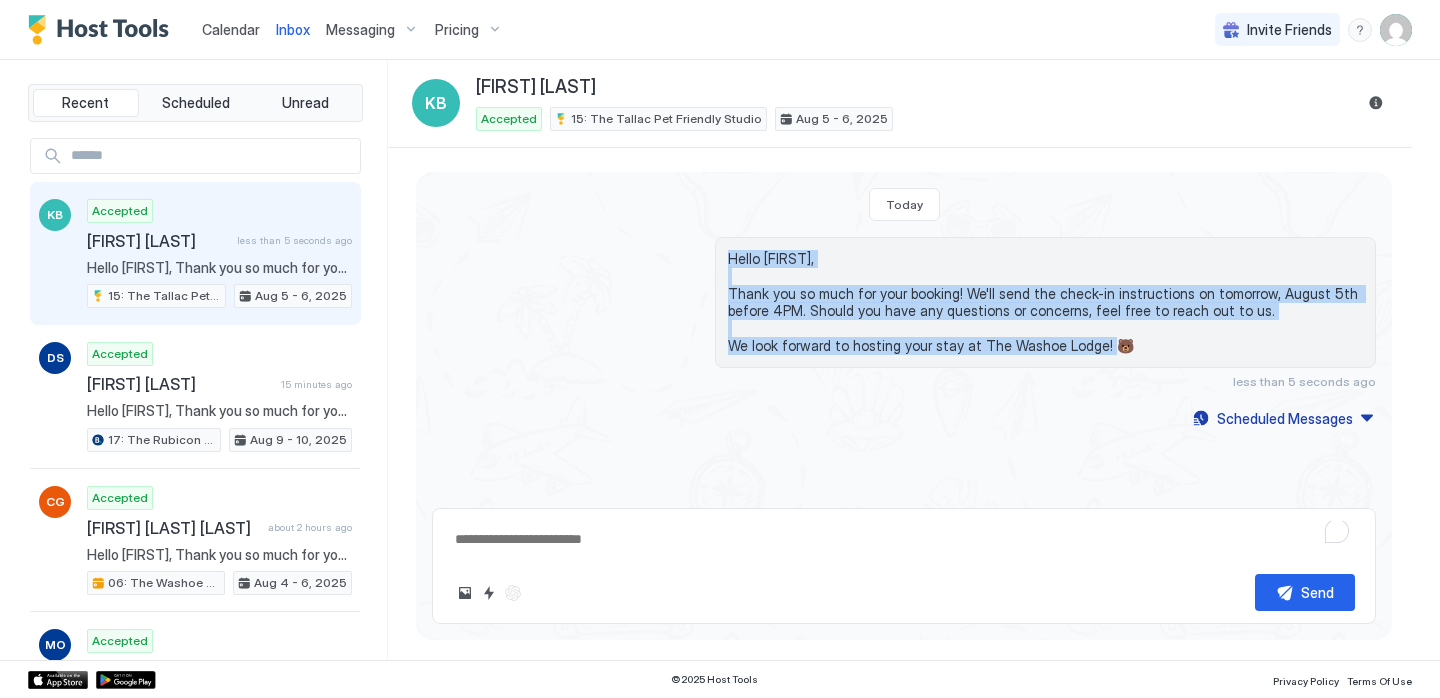 drag, startPoint x: 1092, startPoint y: 346, endPoint x: 699, endPoint y: 254, distance: 403.62482 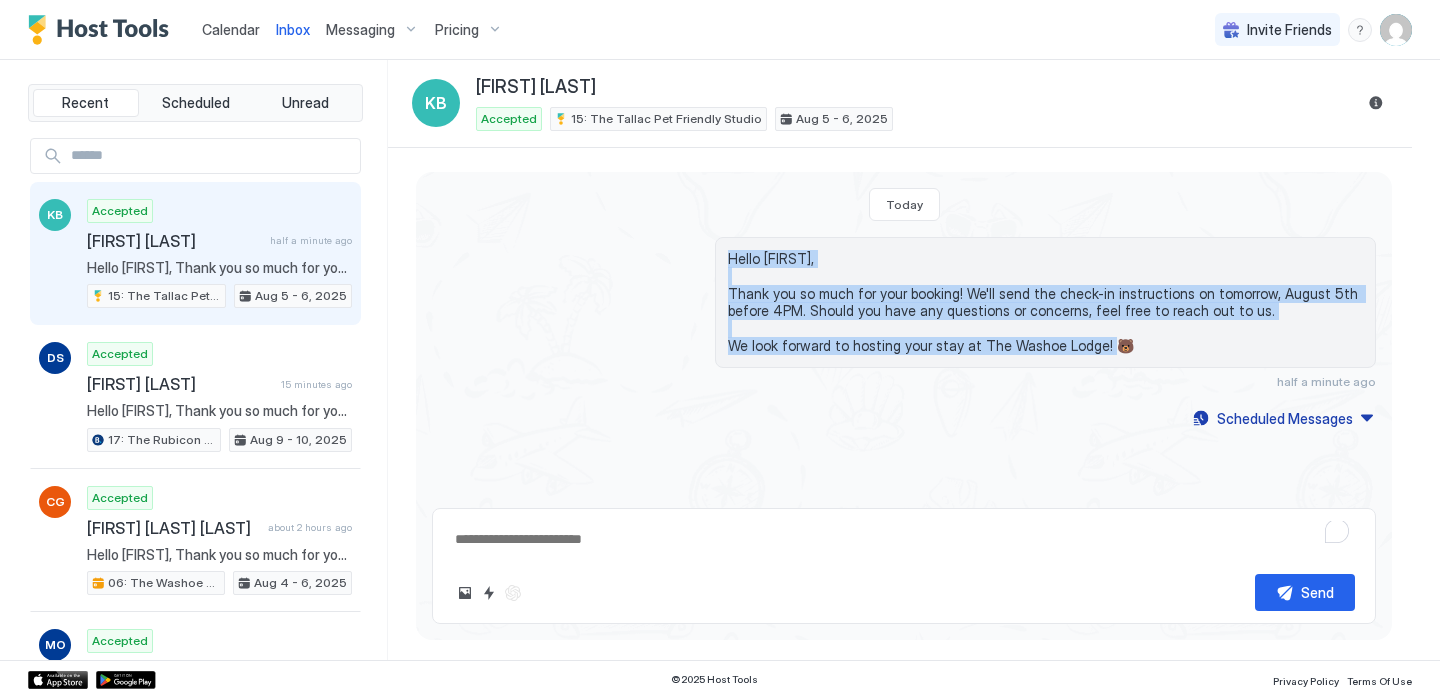 click on "Hello [FIRST],
Thank you so much for your booking! We'll send the check-in instructions on tomorrow, August 5th before 4PM. Should you have any questions or concerns, feel free to reach out to us.
We look forward to hosting your stay at The Washoe Lodge! 🐻 half a minute ago" at bounding box center [904, 313] 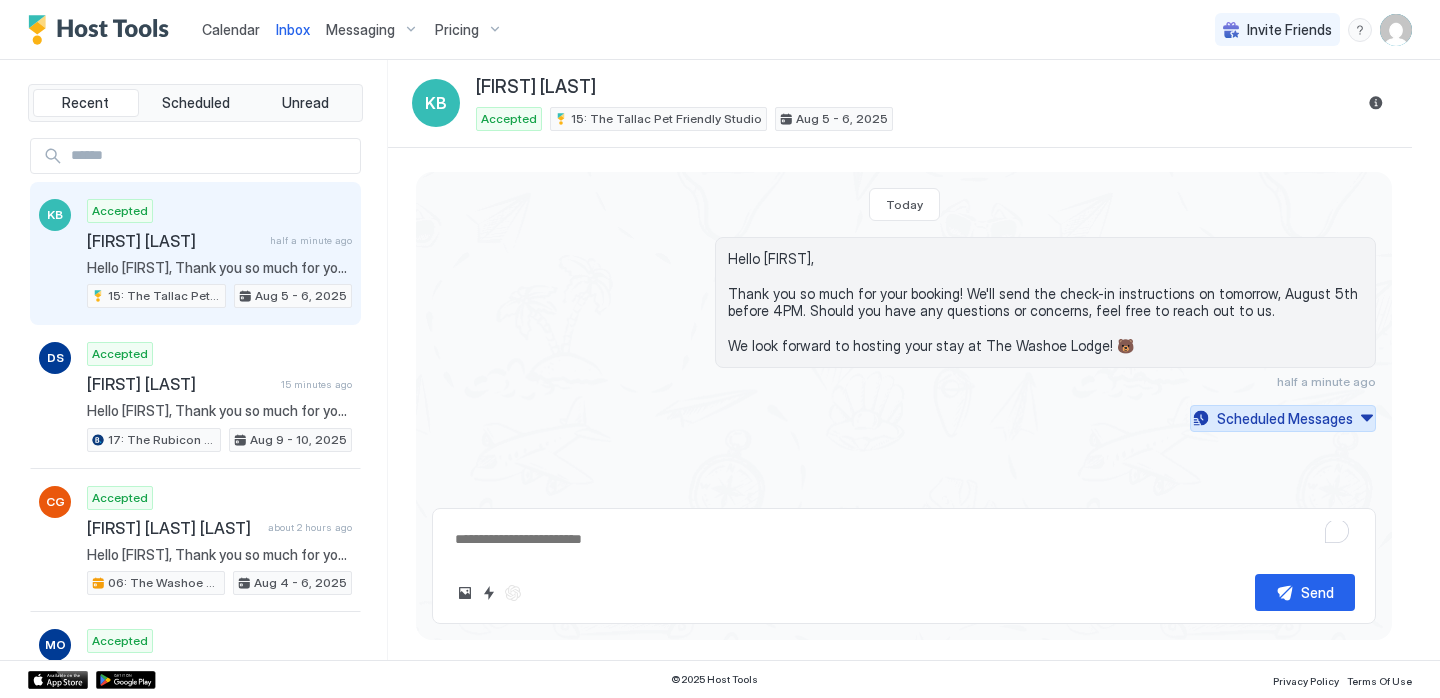 click on "Scheduled Messages" at bounding box center (1285, 418) 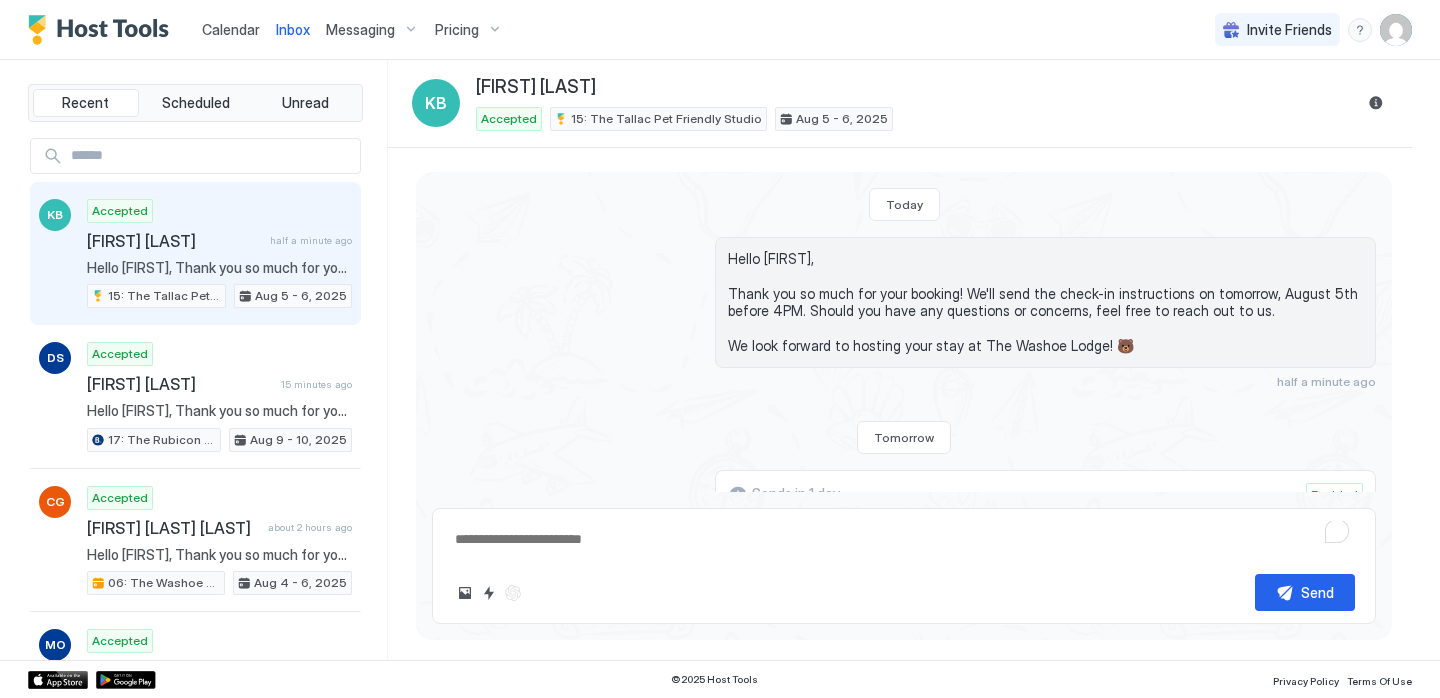 scroll, scrollTop: 615, scrollLeft: 0, axis: vertical 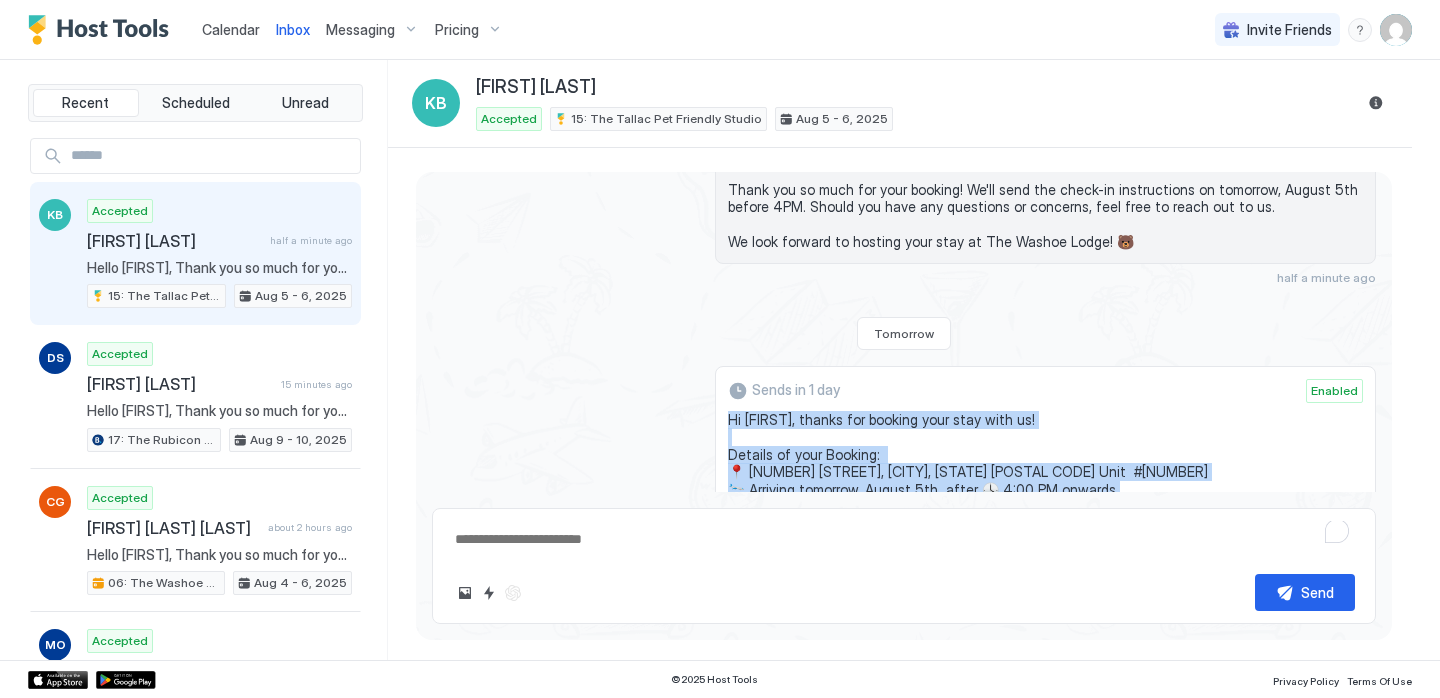 drag, startPoint x: 879, startPoint y: 364, endPoint x: 724, endPoint y: 422, distance: 165.49623 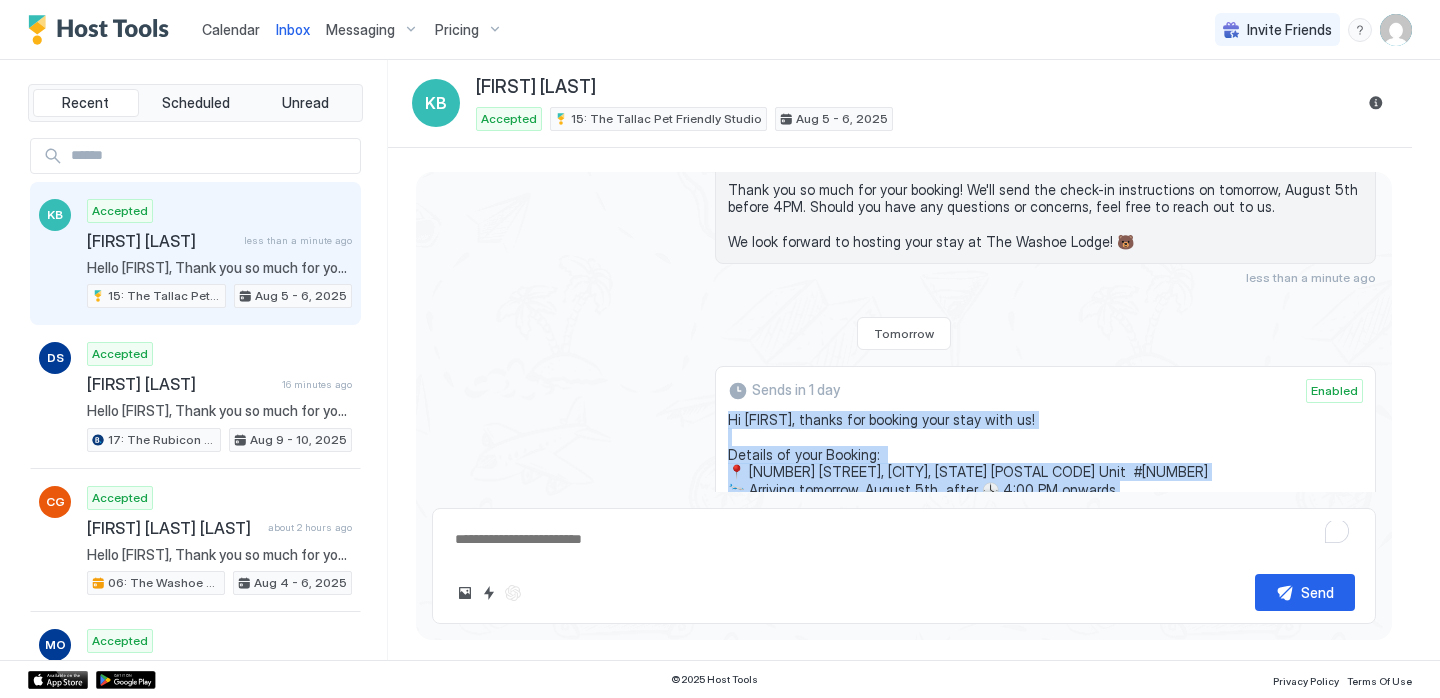 copy on "Hi [FIRST], thanks for booking your stay with us!
Details of your Booking:
📍 [NUMBER] [STREET], [CITY], [STATE] [POSTAL_CODE] Unit  #[NUMBER]
🛬 Arriving tomorrow, August 5th  after 🕓 4:00 PM onwards
🛫 Departing on Wed, August 6th by 🕙 11:00am.
🔐 Access to the property:
You will be staying at Unit [NUMBER] and the code is [NUMBER].
The key will be in a lock box on the door.
Please don't forget to return the key to the lock box when you leave.
🚙 Parking:
You're welcome to park right in the front of the door or any available open spot.
🌐 WiFi Credentials:
Network Name: washoe
Passcode: washoe2017
🗑️Trash:
The dumpster is located near Unit #[NUMBER]. The lock code is [NUMBER]. PLEASE MAKE SURE YOU LOCK IT!!  Bears are active and will come to the trash, let’s keep them safe by locking it.
Once you're settled in, if there is anything you have concerns or questions about, please do not hesitate to contact us on this message thread or call us at ([PHONE]).
Have a lovely stay!" 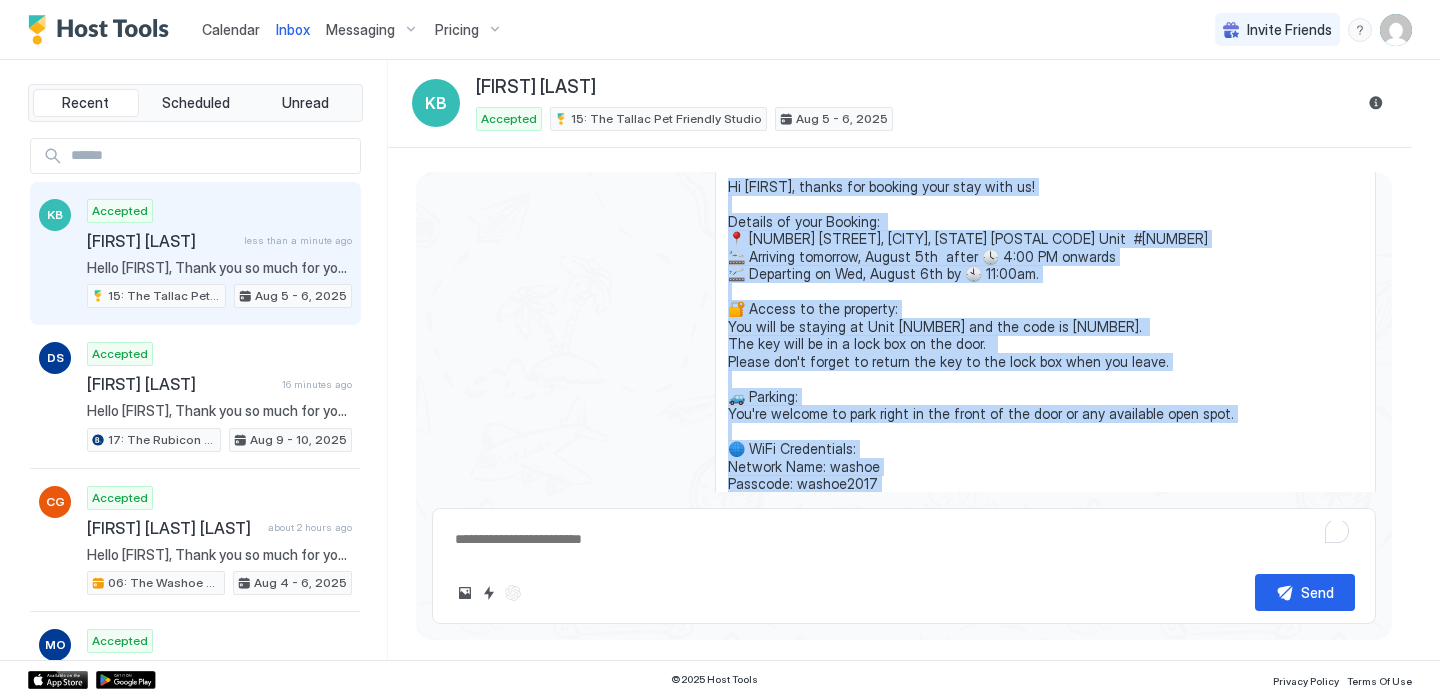 scroll, scrollTop: 0, scrollLeft: 0, axis: both 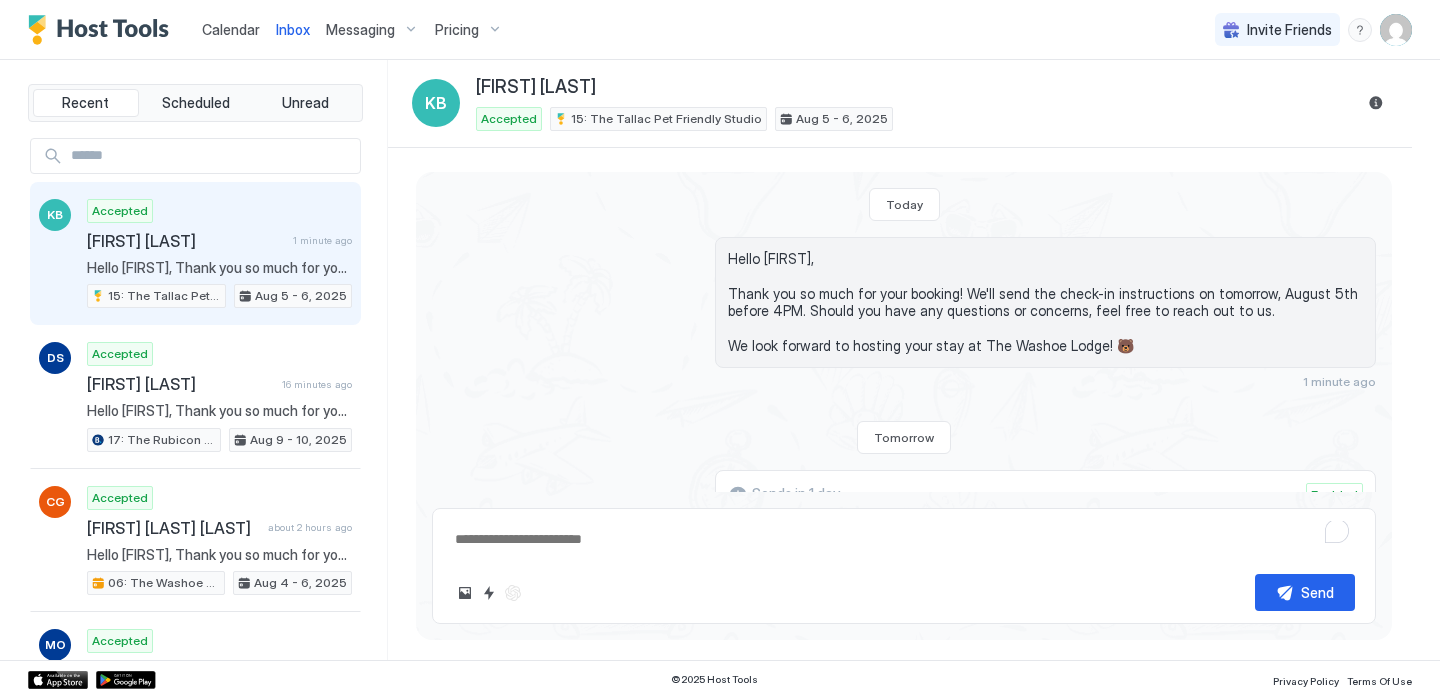 click on "Calendar" at bounding box center [231, 29] 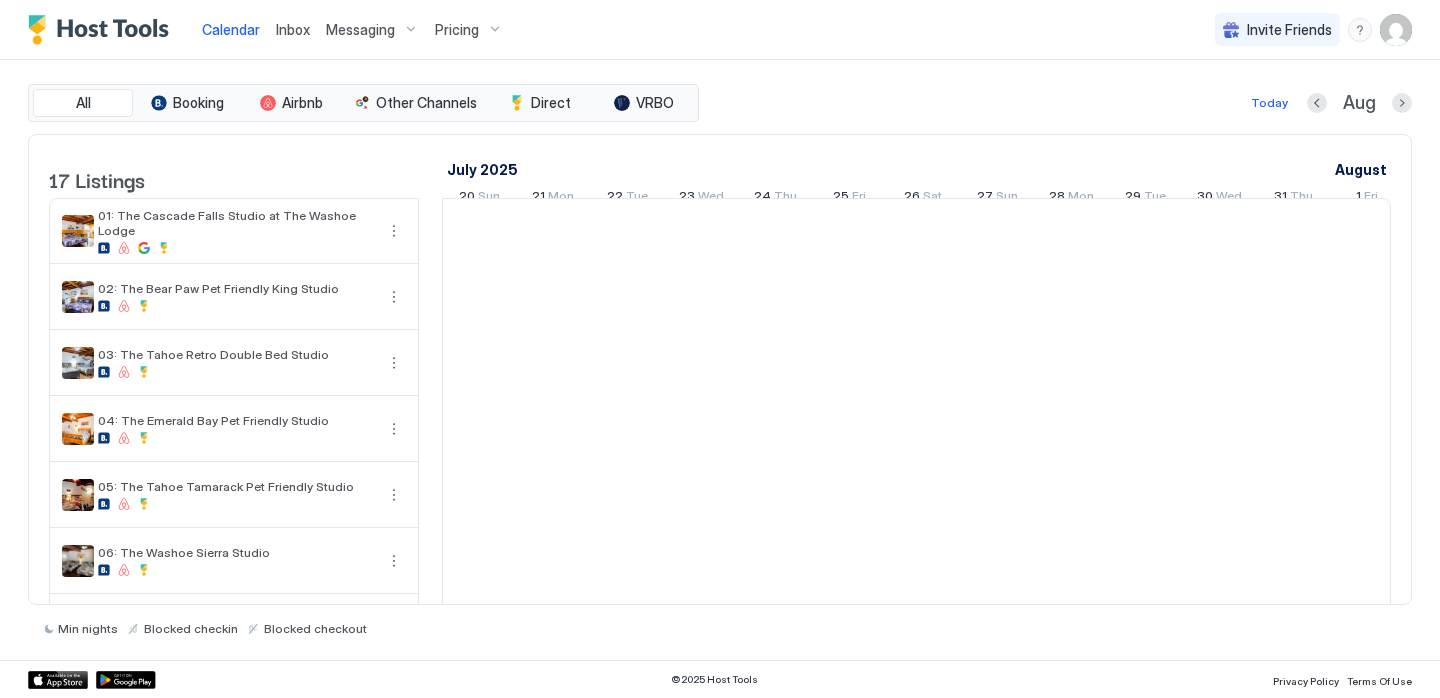 scroll, scrollTop: 0, scrollLeft: 1111, axis: horizontal 